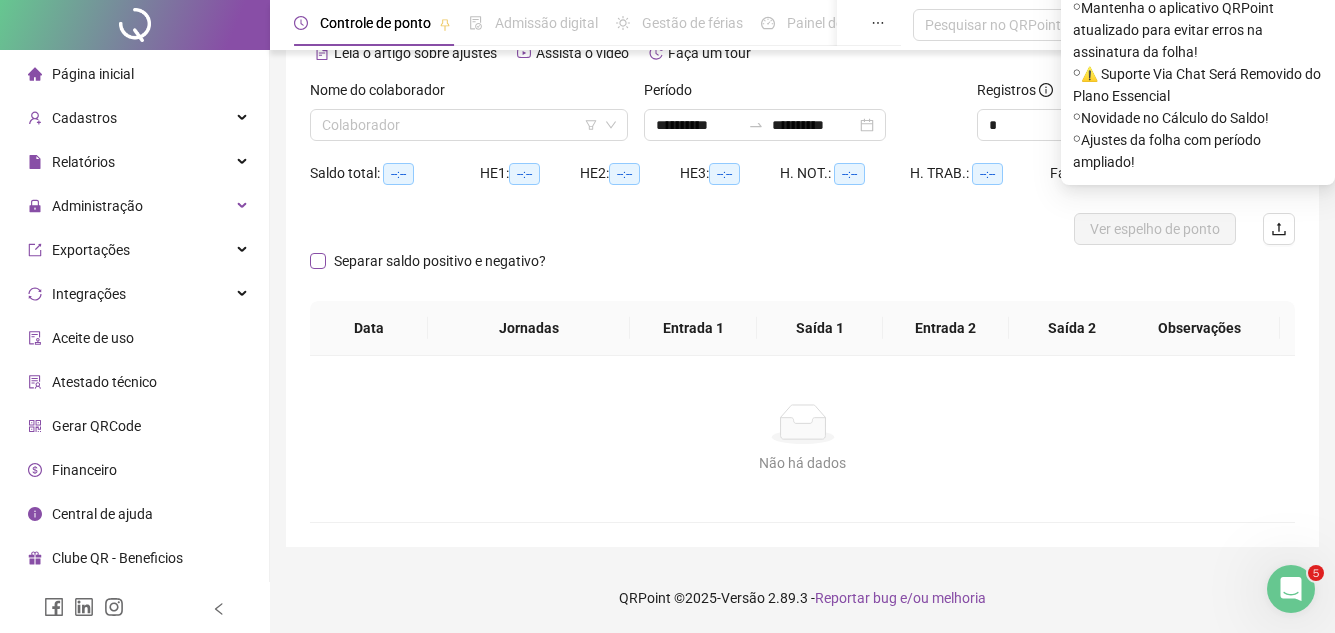 scroll, scrollTop: 105, scrollLeft: 0, axis: vertical 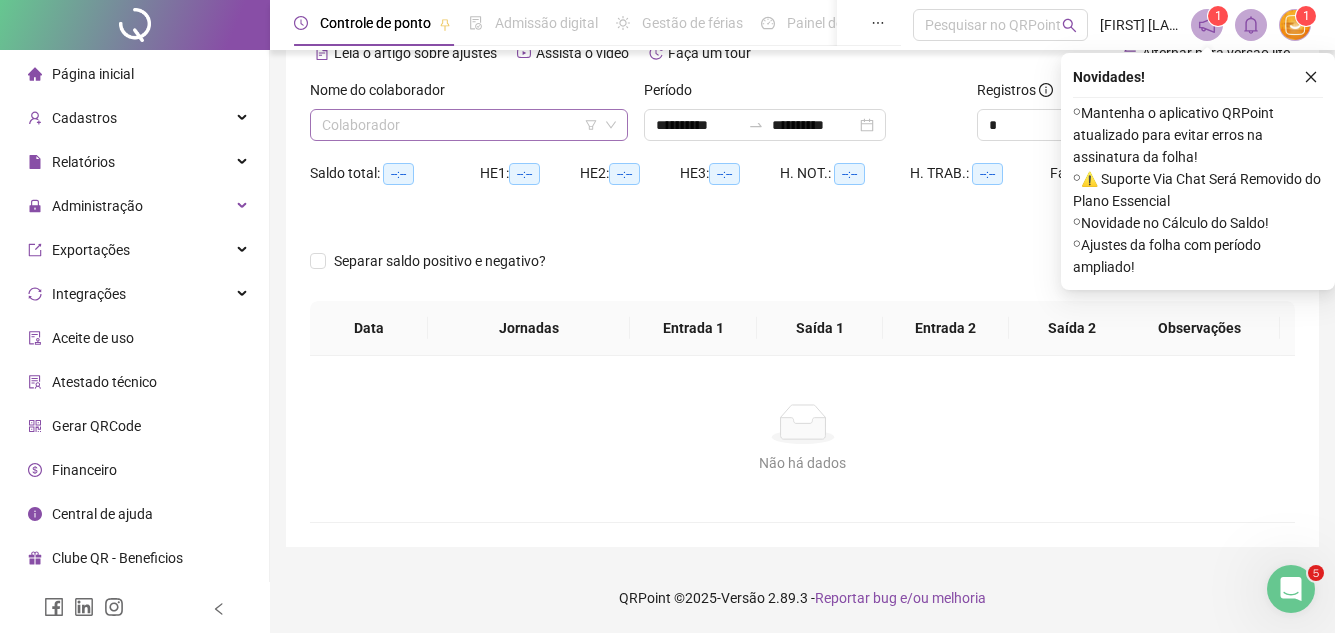 click at bounding box center [460, 125] 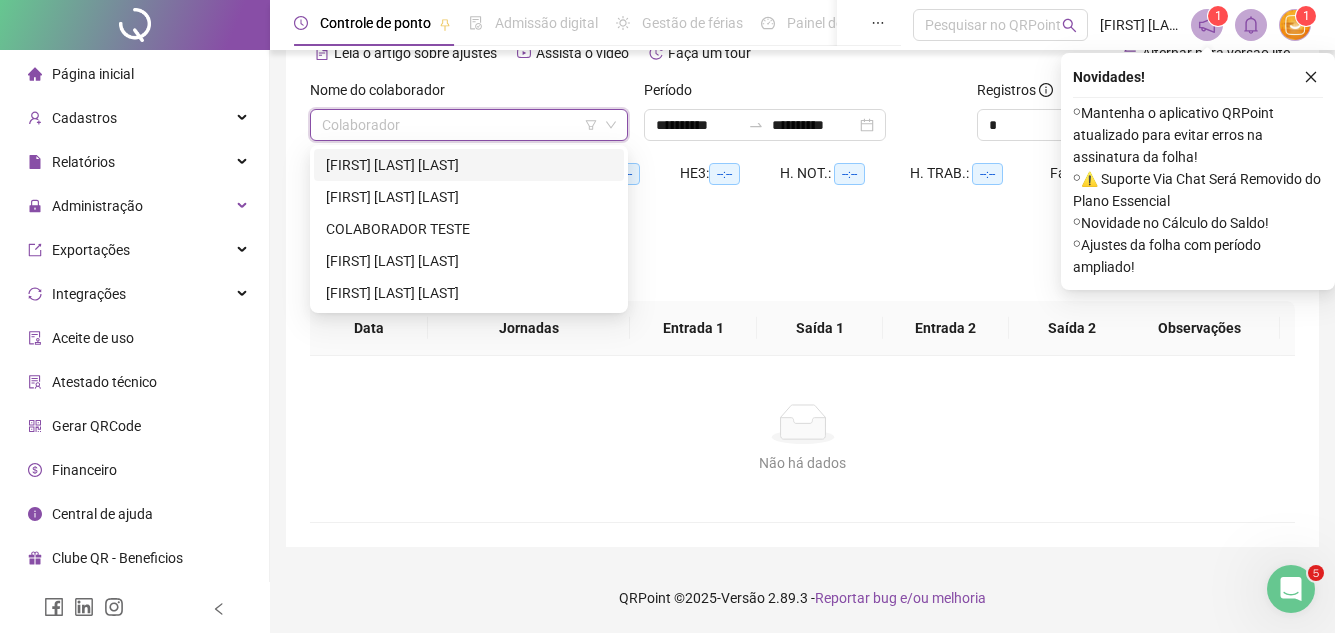 click on "[FIRST] [LAST] [LAST]" at bounding box center (469, 165) 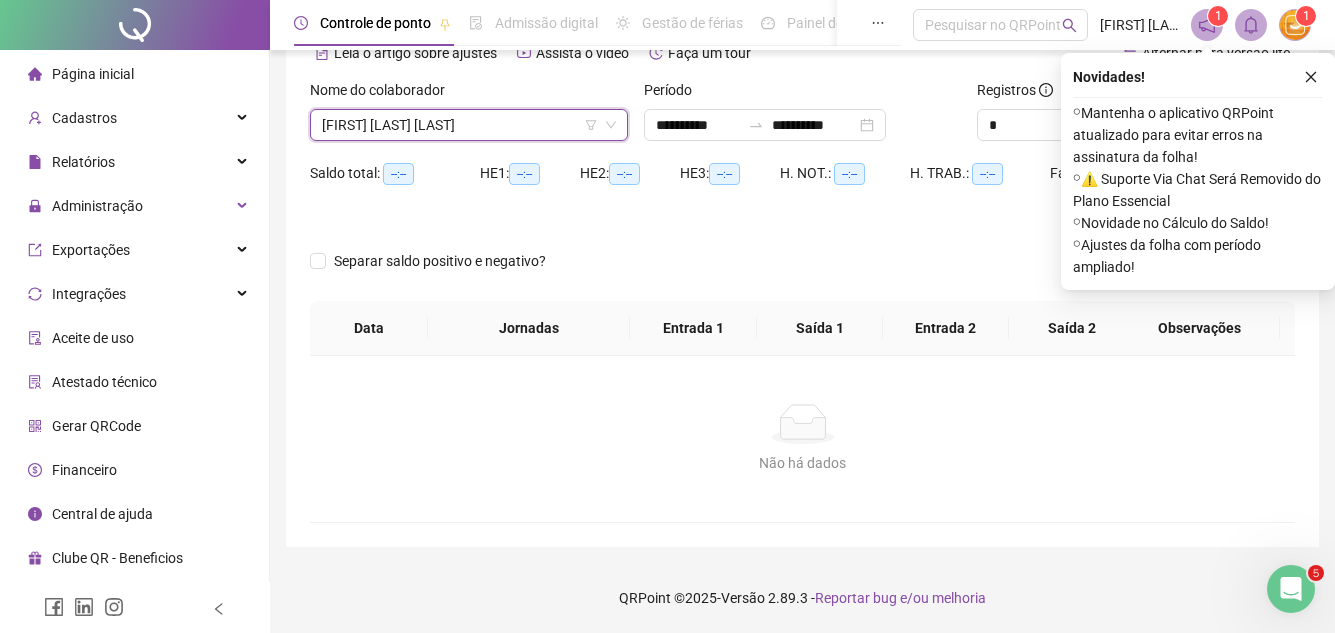 click on "Novidades ! ⚬  Mantenha o aplicativo QRPoint atualizado para evitar erros na assinatura da folha! ⚬  ⚠️ Suporte Via Chat Será Removido do Plano Essencial ⚬  Novidade no Cálculo do Saldo! ⚬  Ajustes da folha com período ampliado!" at bounding box center [1198, 171] 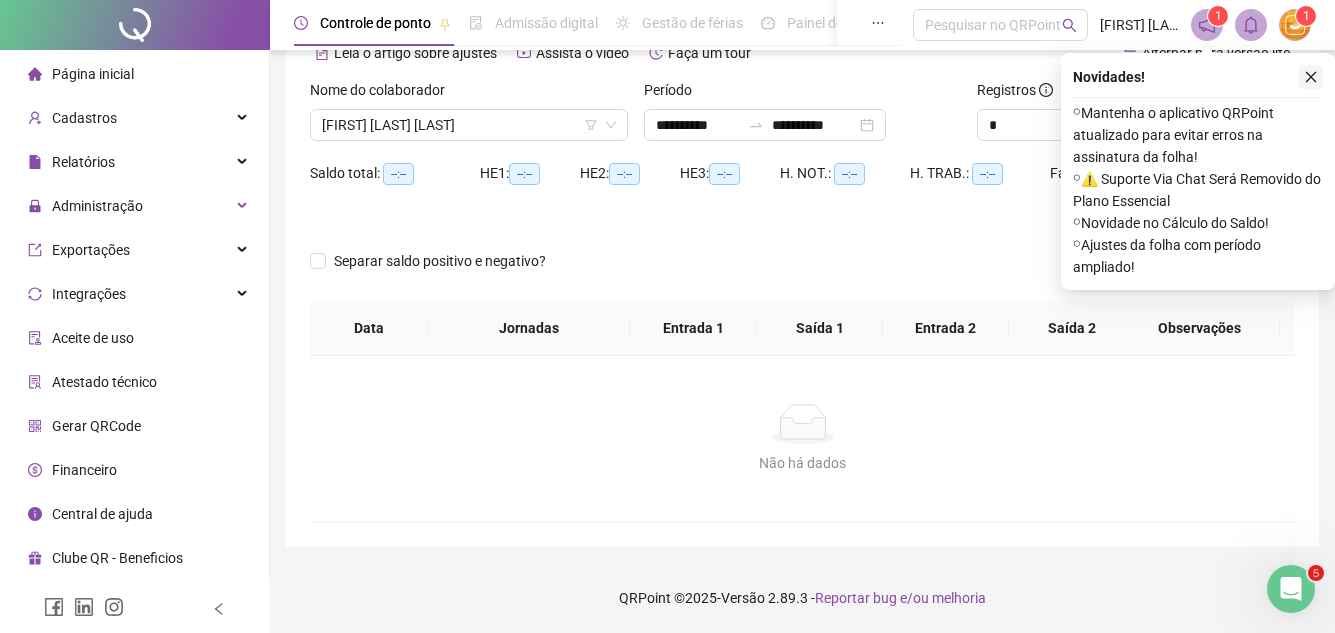 click at bounding box center [1311, 77] 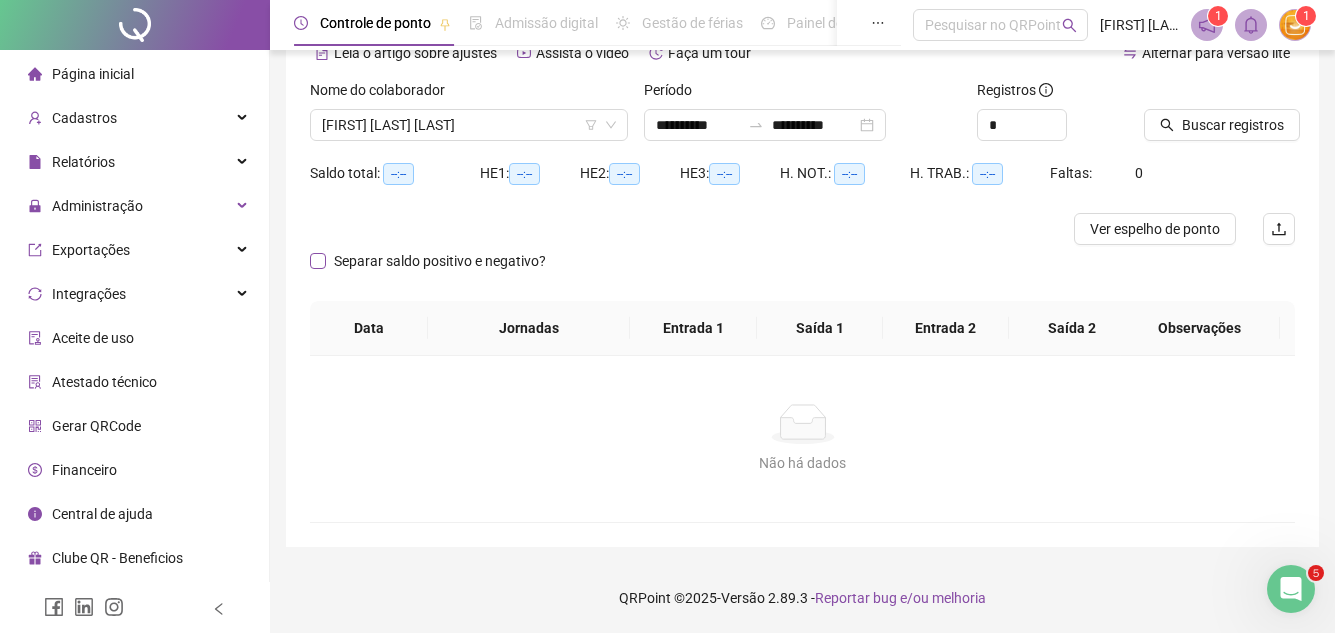 click on "Separar saldo positivo e negativo?" at bounding box center (440, 261) 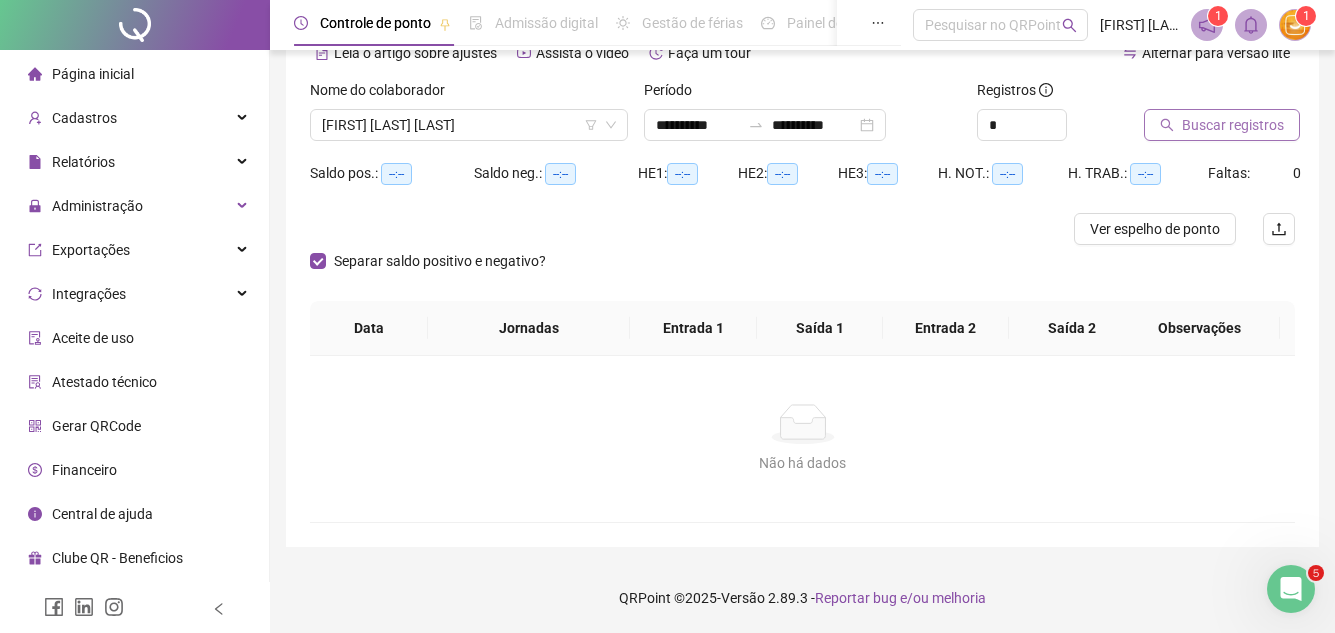 click on "Buscar registros" at bounding box center [1233, 125] 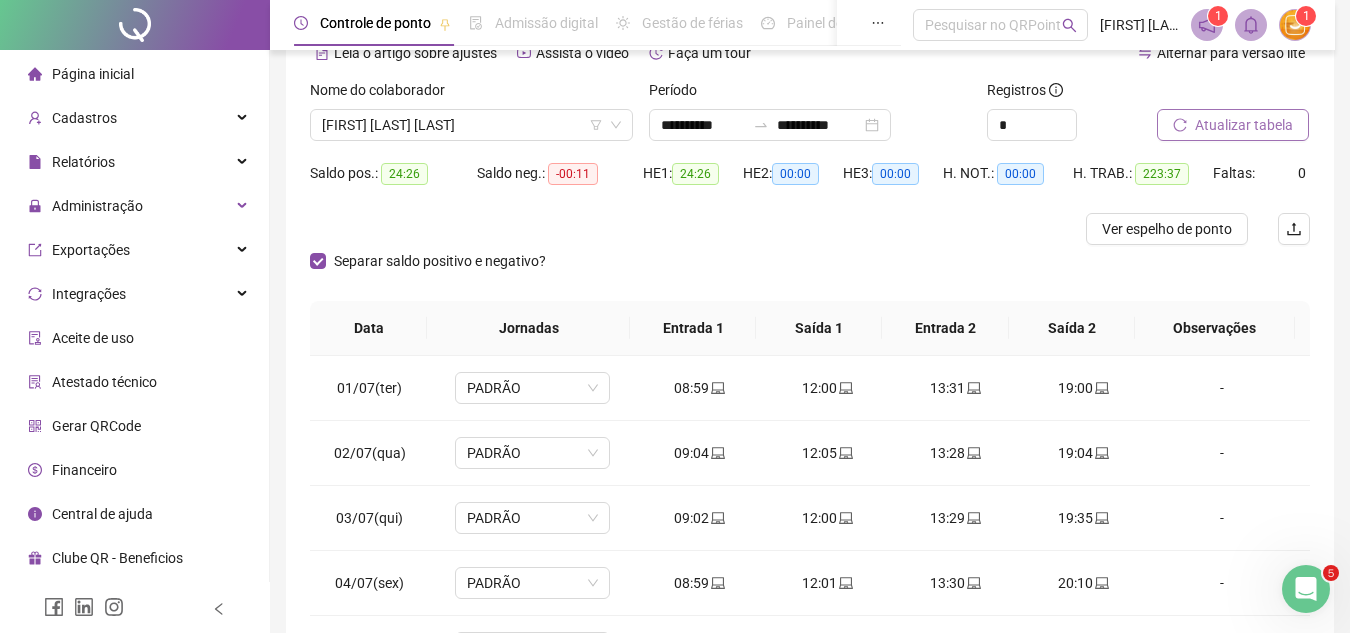 click on "Atualizar tabela" at bounding box center [1244, 125] 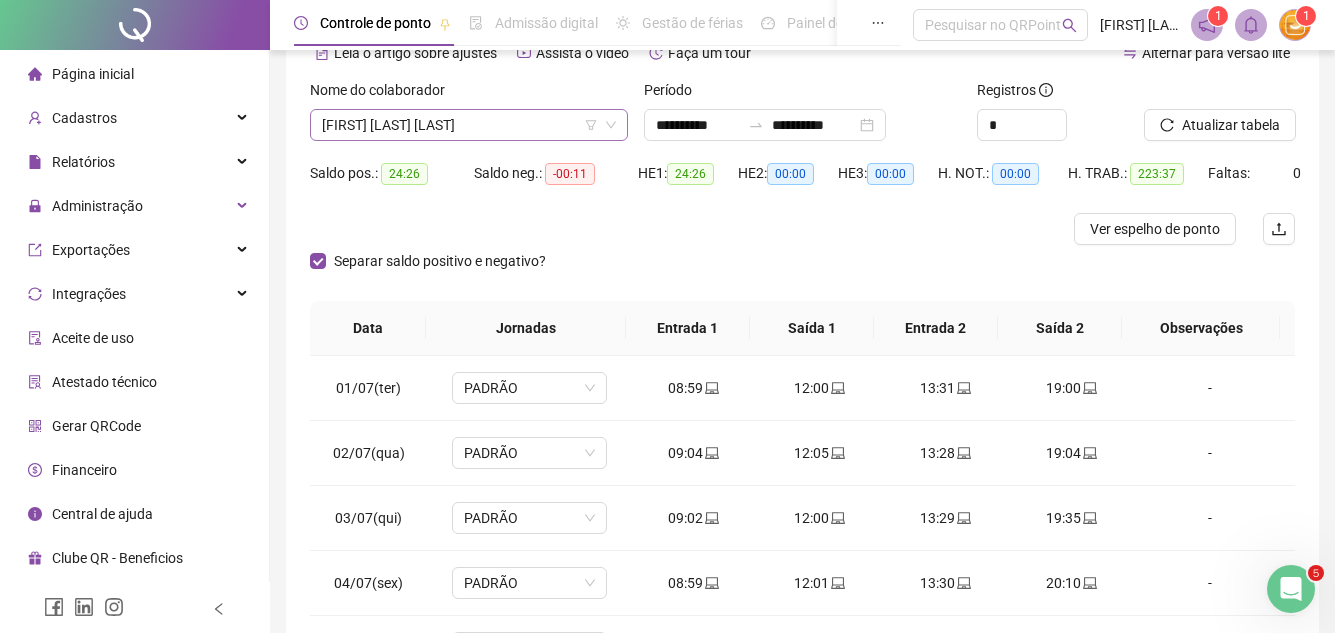click on "[FIRST] [LAST] [LAST]" at bounding box center [469, 125] 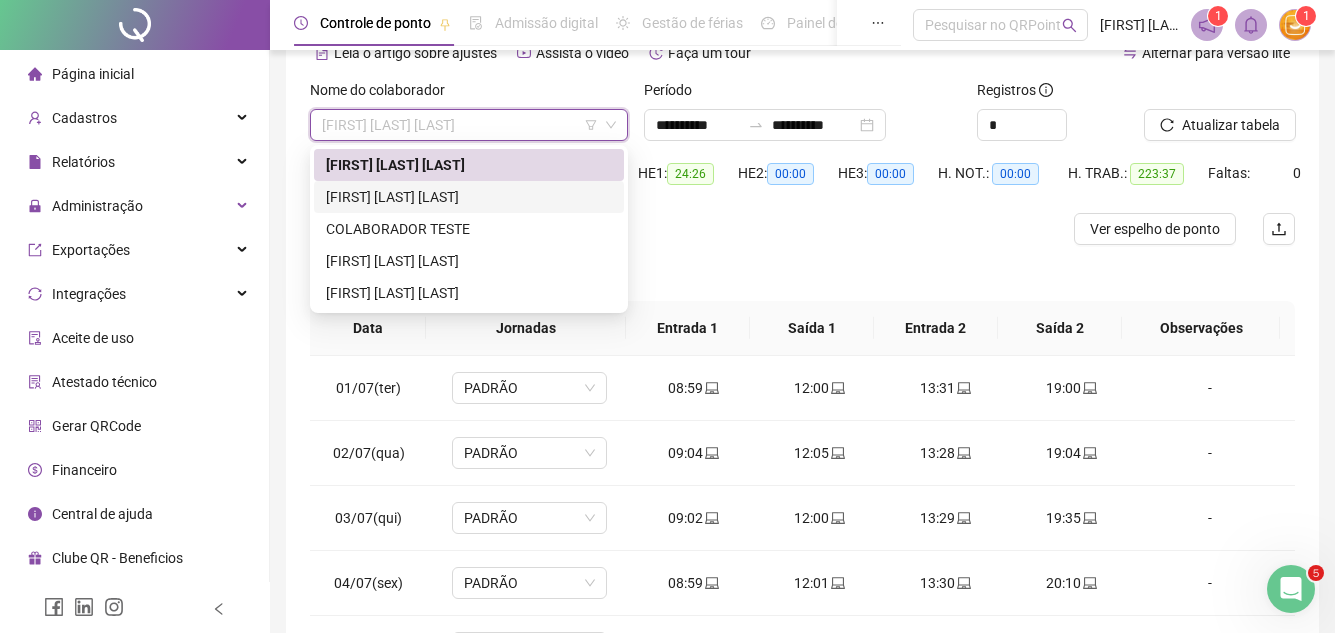 click on "[FIRST] [LAST] [LAST]" at bounding box center (469, 197) 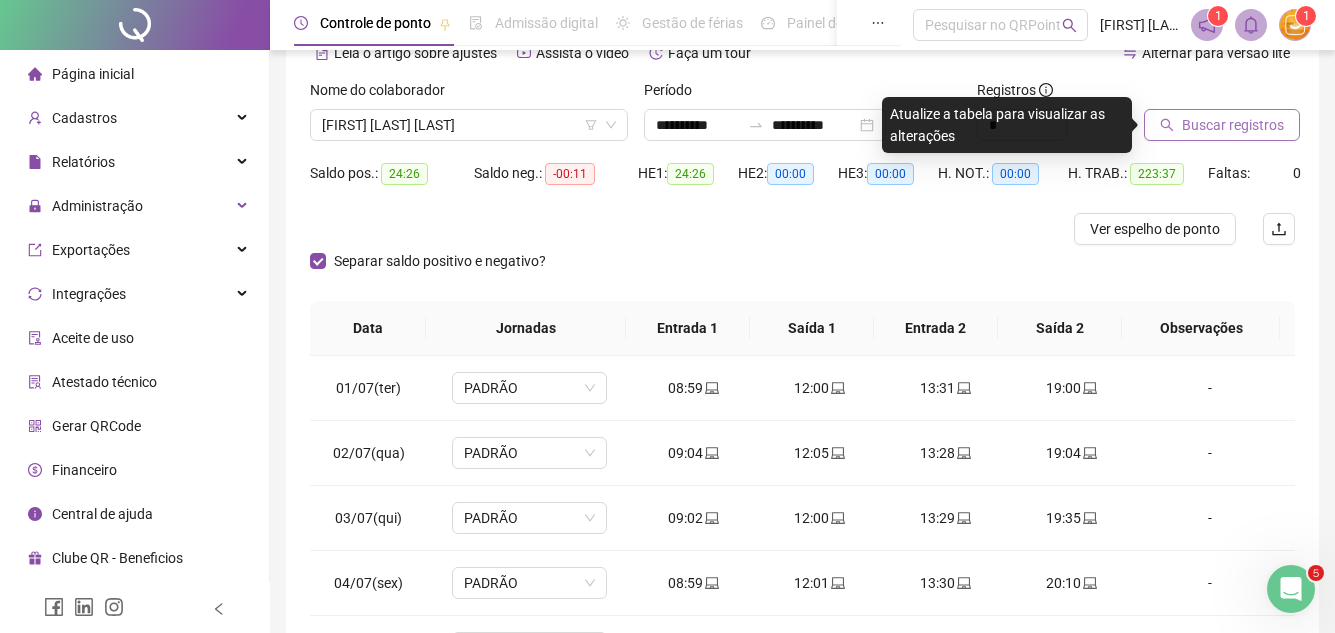 click on "Buscar registros" at bounding box center (1233, 125) 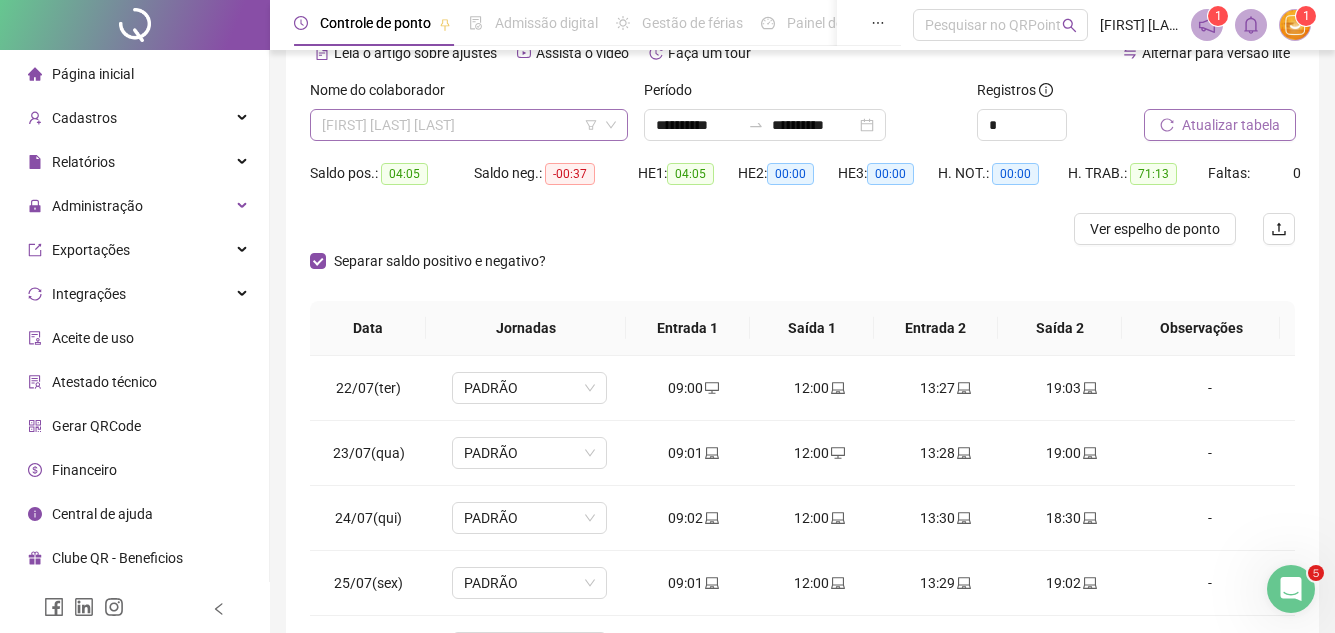 click on "[FIRST] [LAST] [LAST]" at bounding box center (469, 125) 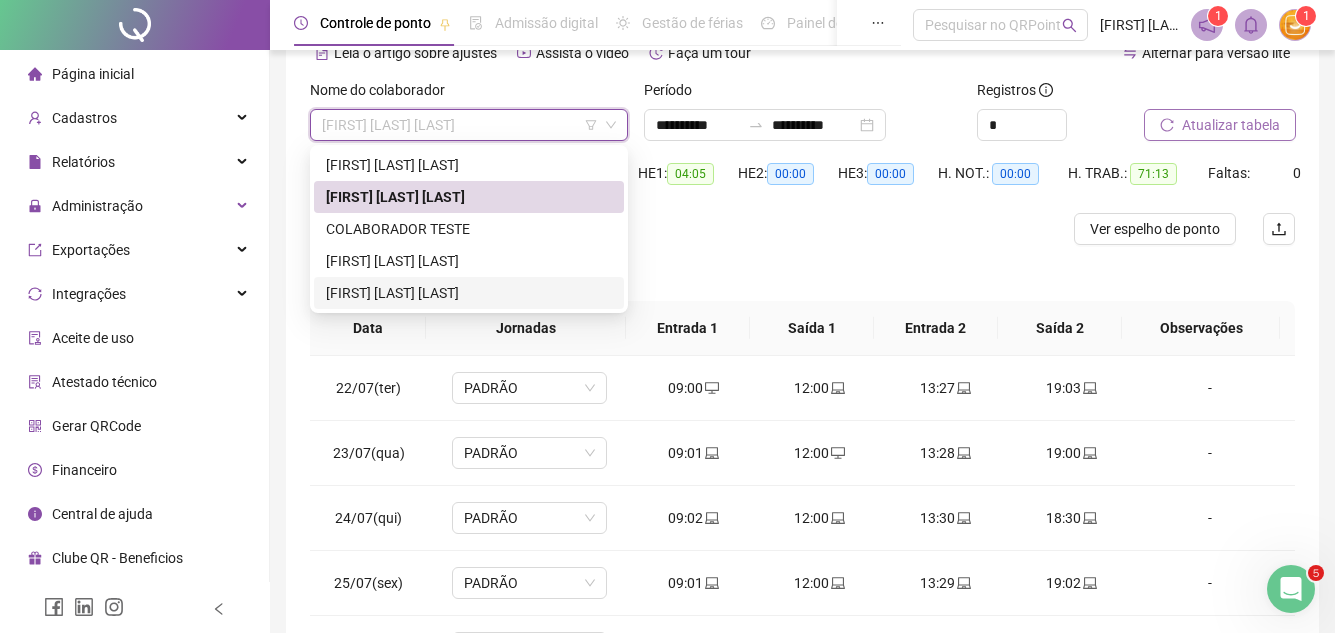 click on "[FIRST] [LAST] [LAST]" at bounding box center (469, 293) 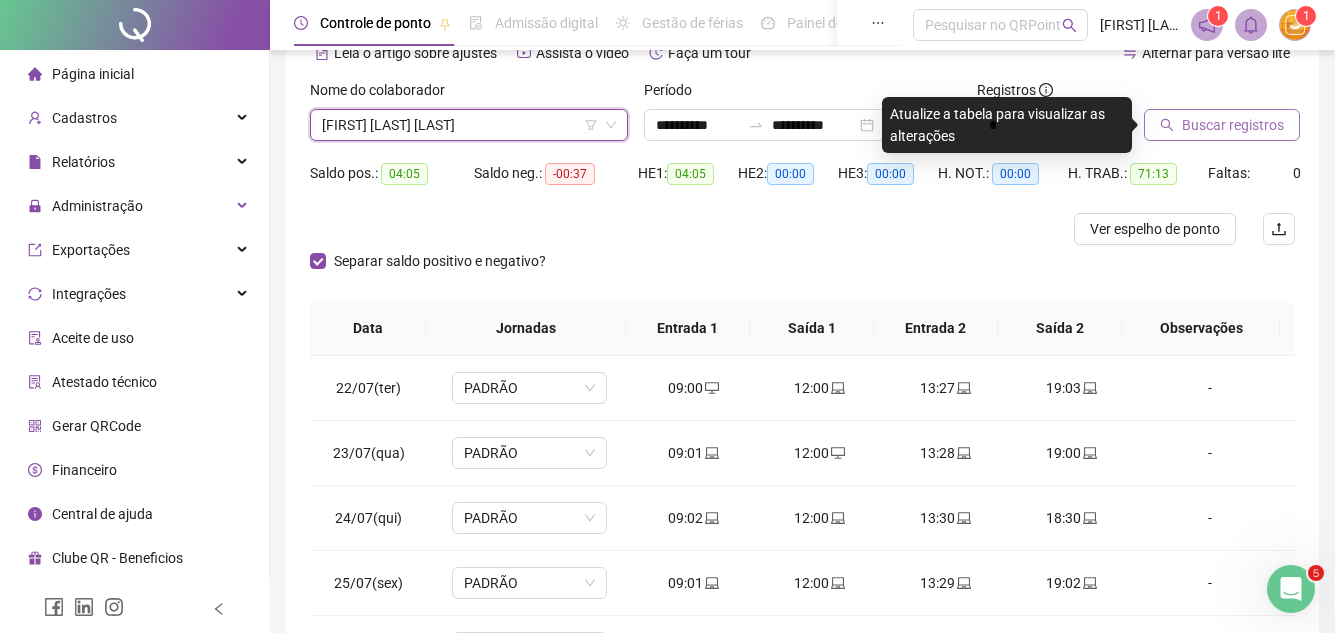click on "Buscar registros" at bounding box center [1233, 125] 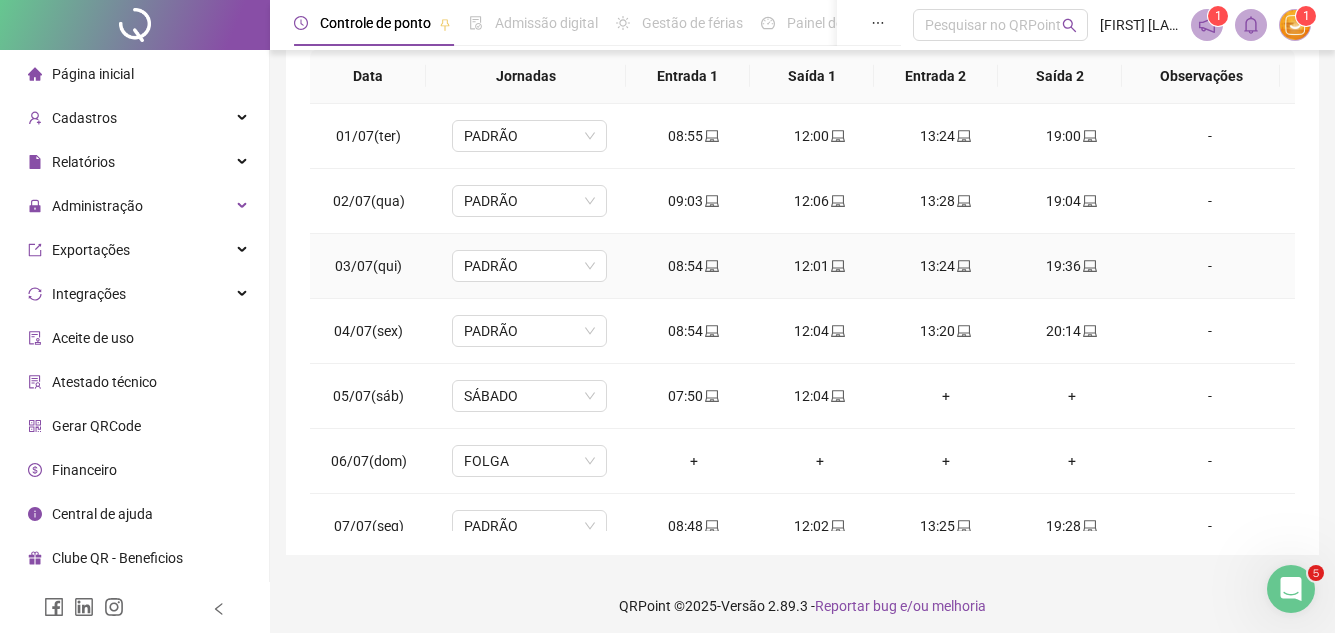 scroll, scrollTop: 365, scrollLeft: 0, axis: vertical 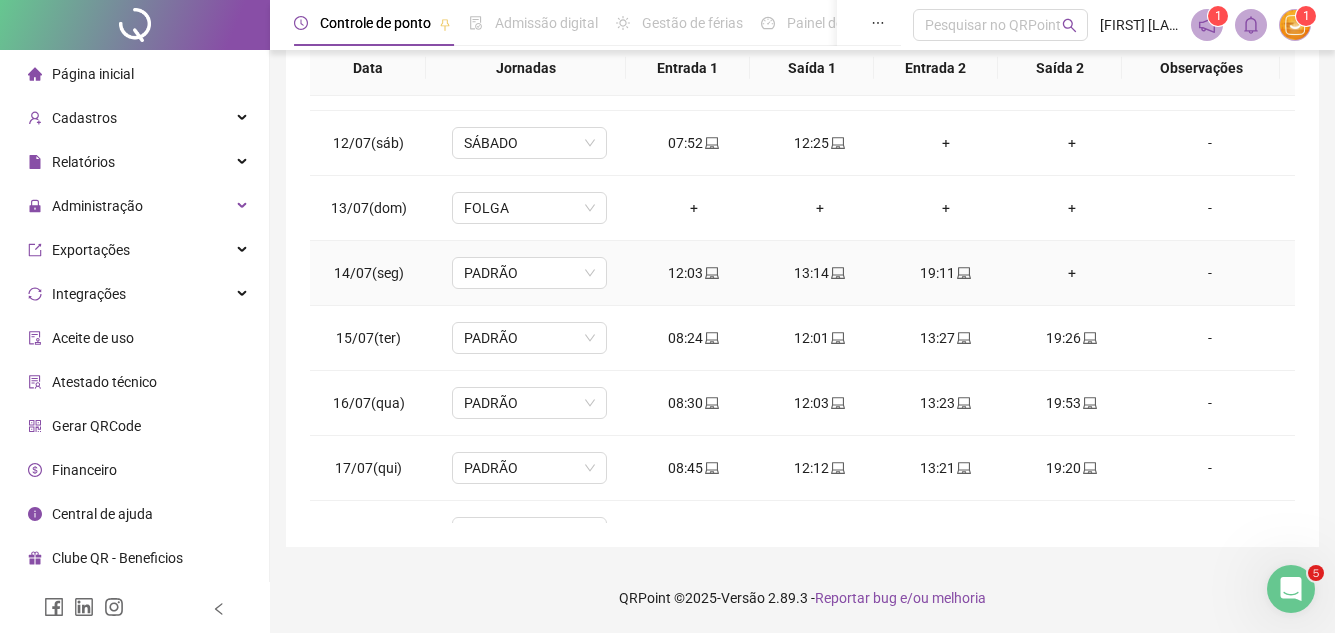 click on "+" at bounding box center [1072, 273] 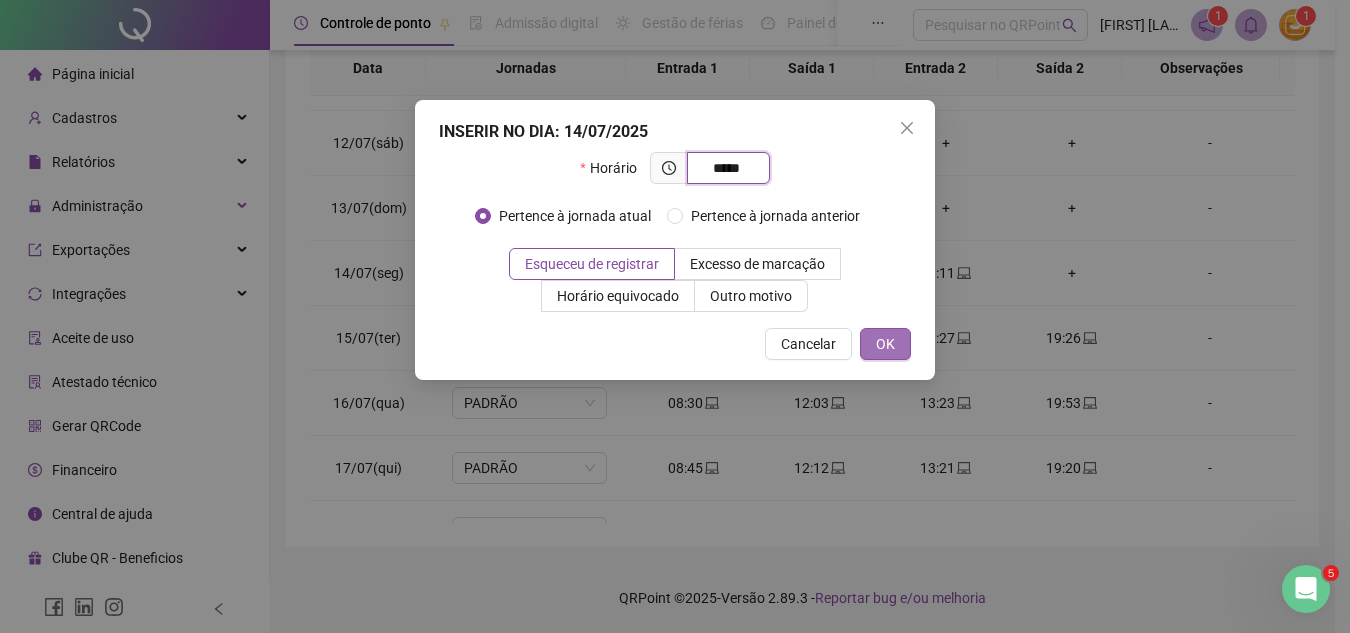 type on "*****" 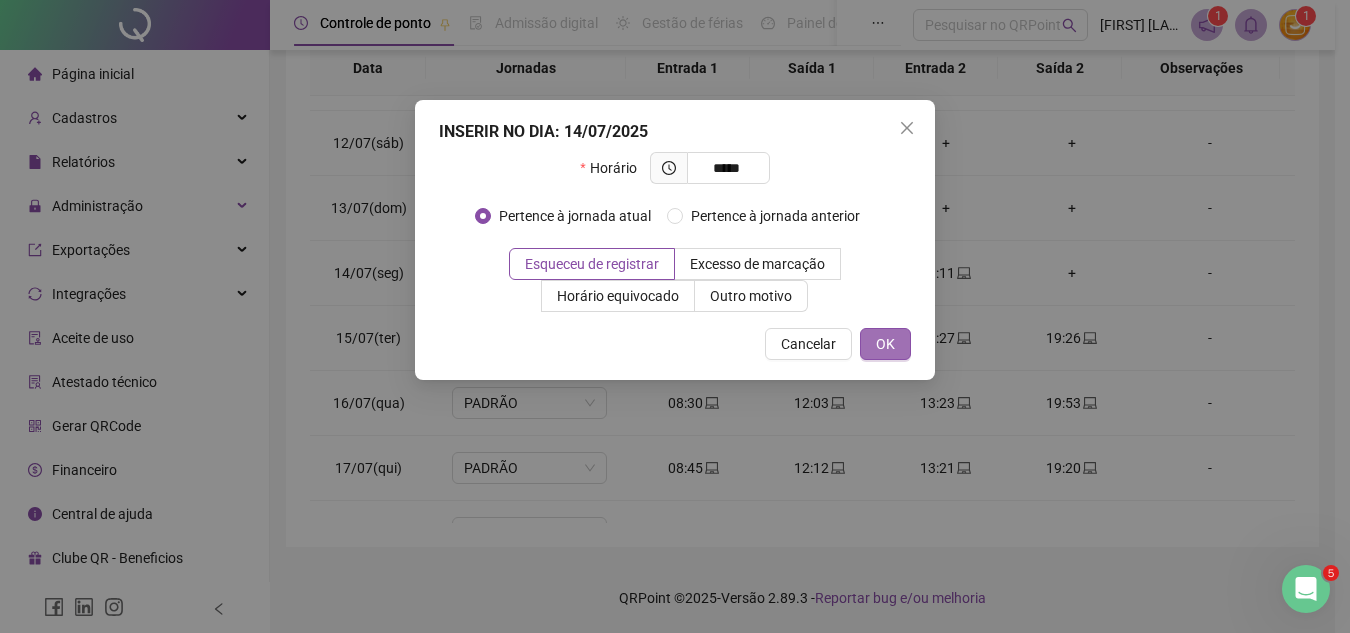 click on "OK" at bounding box center [885, 344] 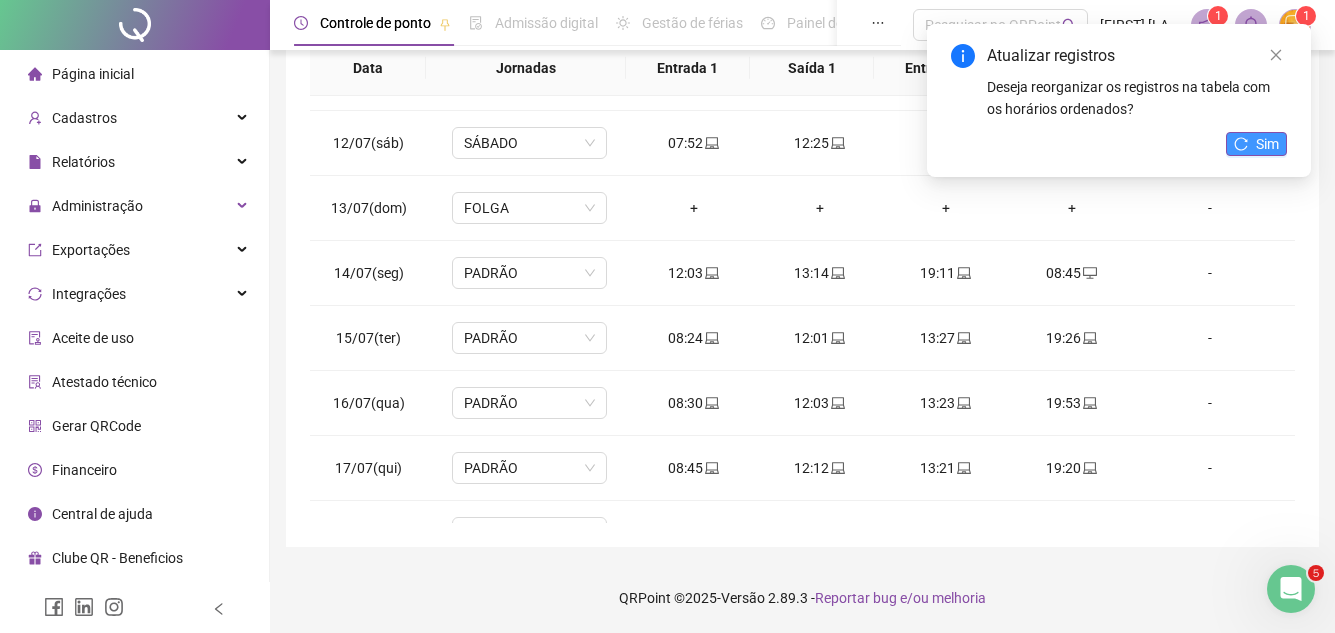 click 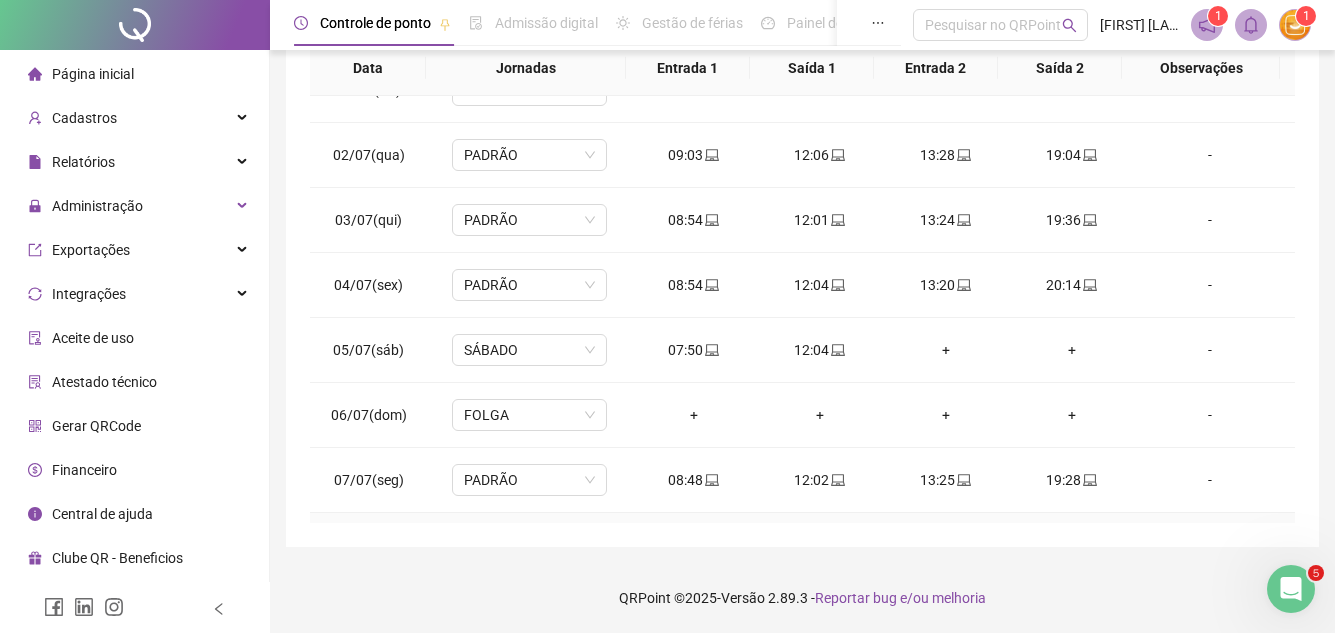 scroll, scrollTop: 0, scrollLeft: 0, axis: both 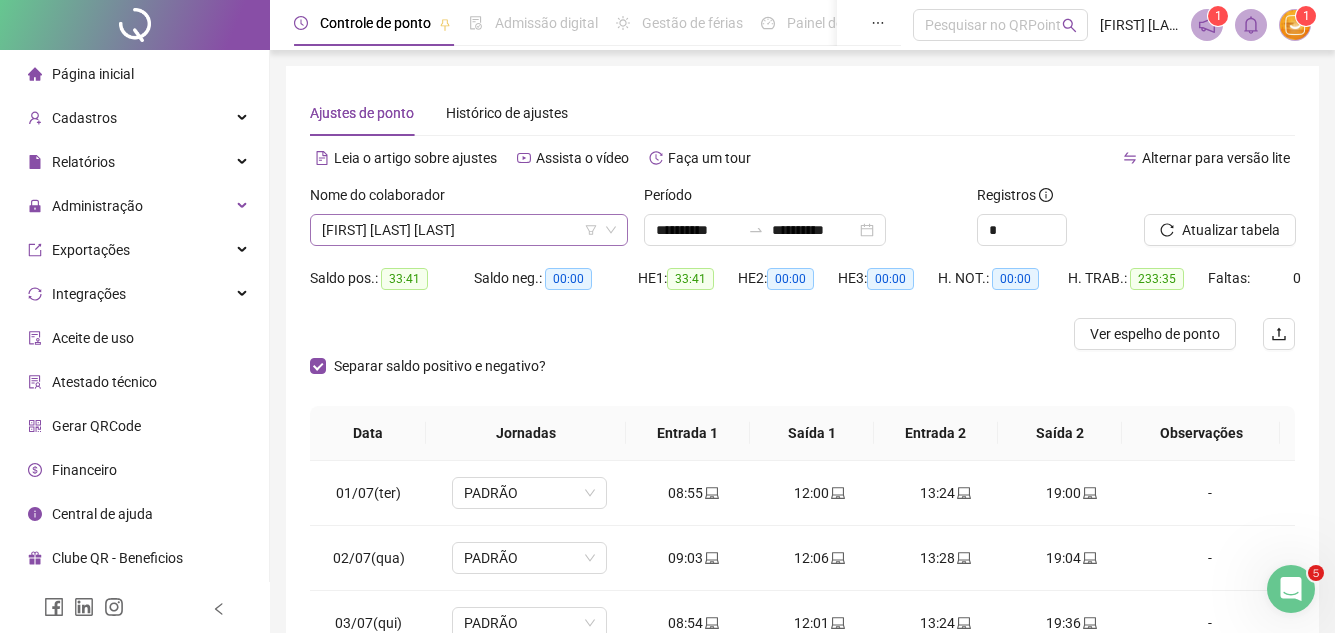 click on "[FIRST] [LAST] [LAST]" at bounding box center [469, 230] 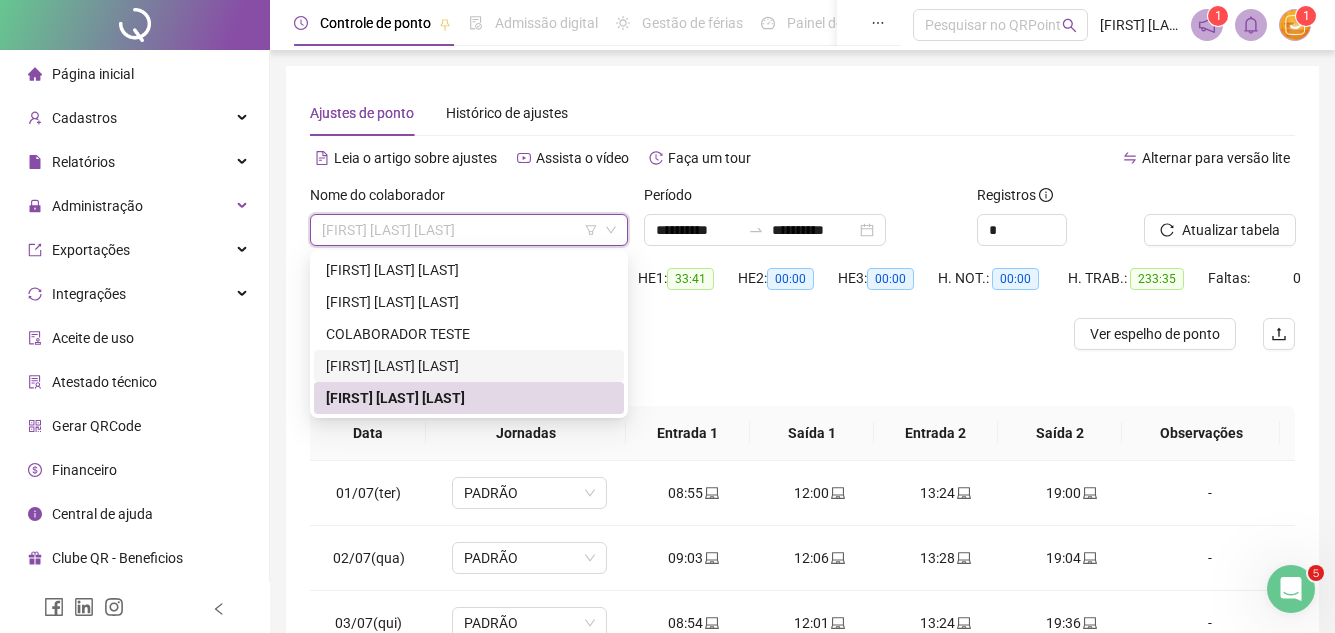 click on "[FIRST] [LAST] [LAST]" at bounding box center (469, 366) 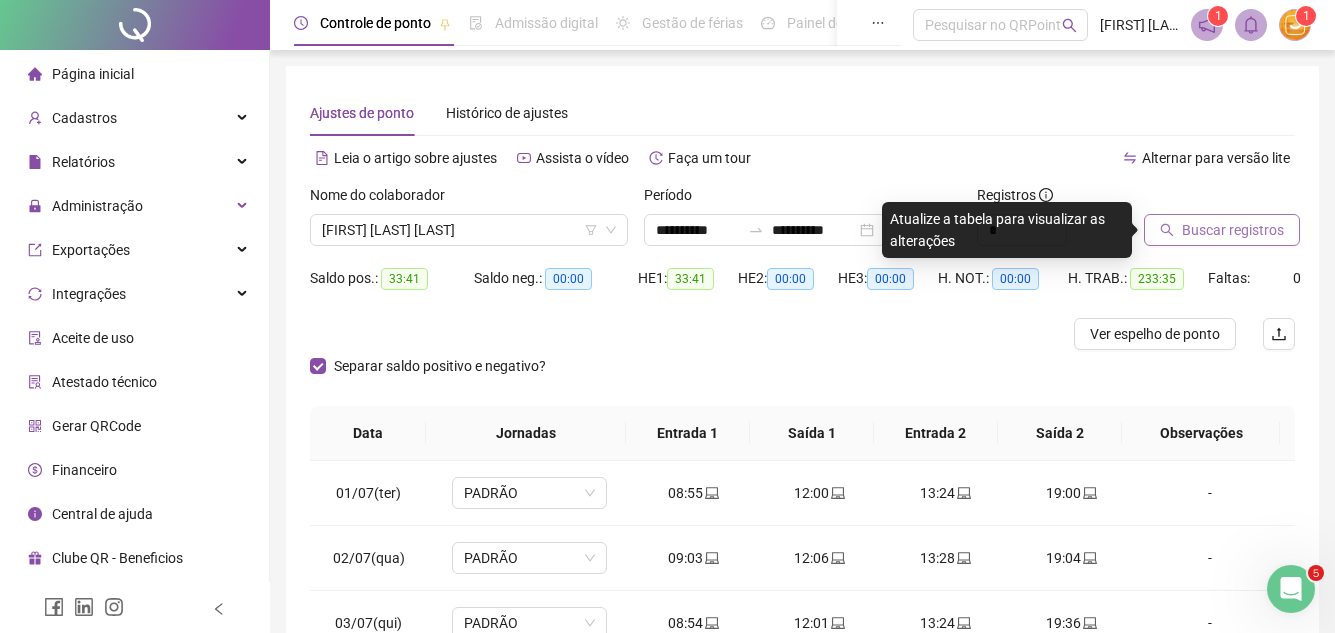 click on "Buscar registros" at bounding box center (1233, 230) 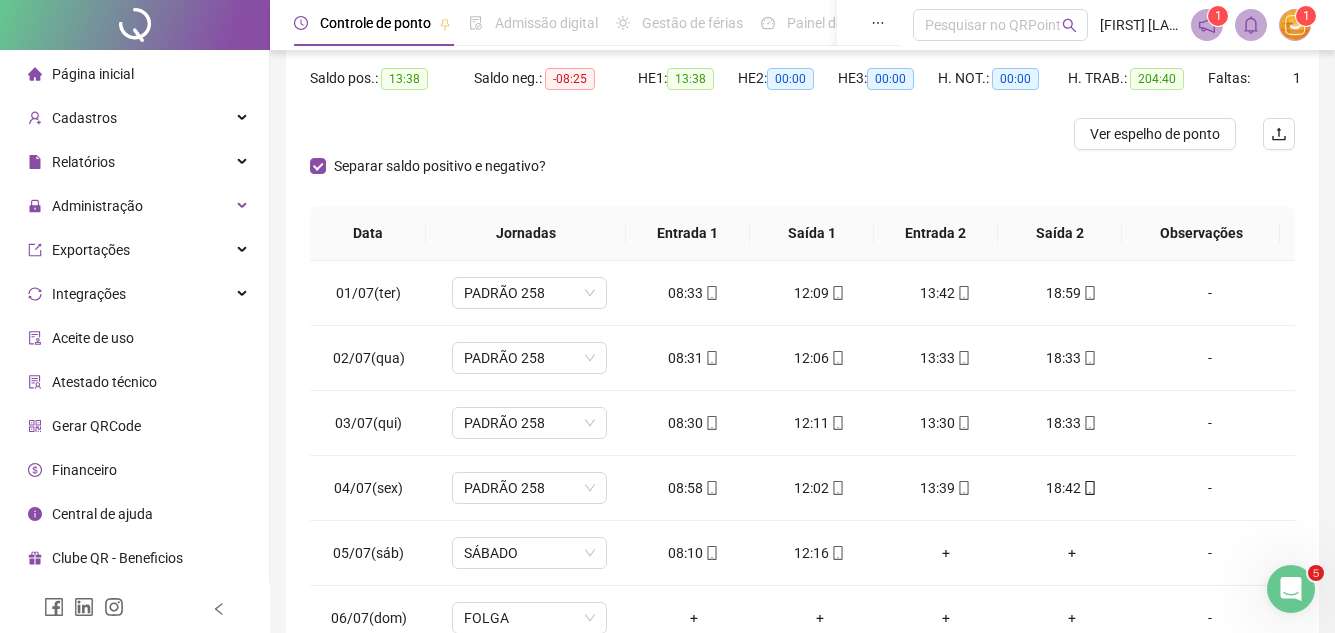 scroll, scrollTop: 365, scrollLeft: 0, axis: vertical 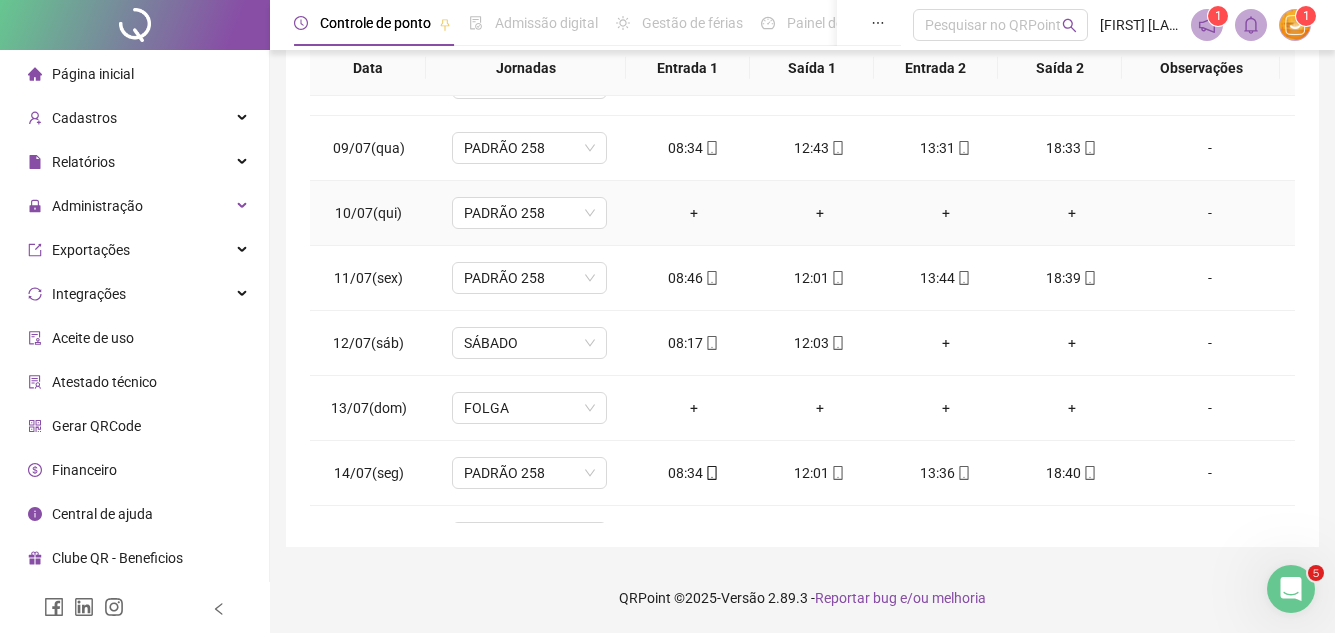 click on "+" at bounding box center [693, 213] 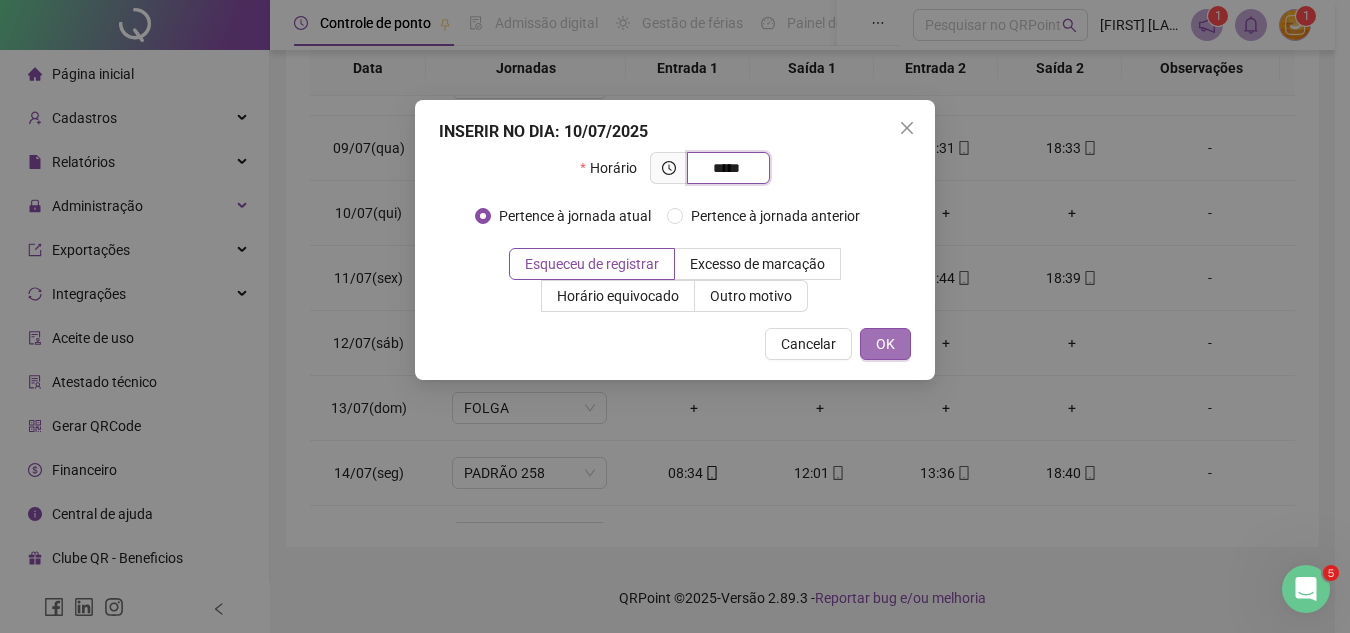 type on "*****" 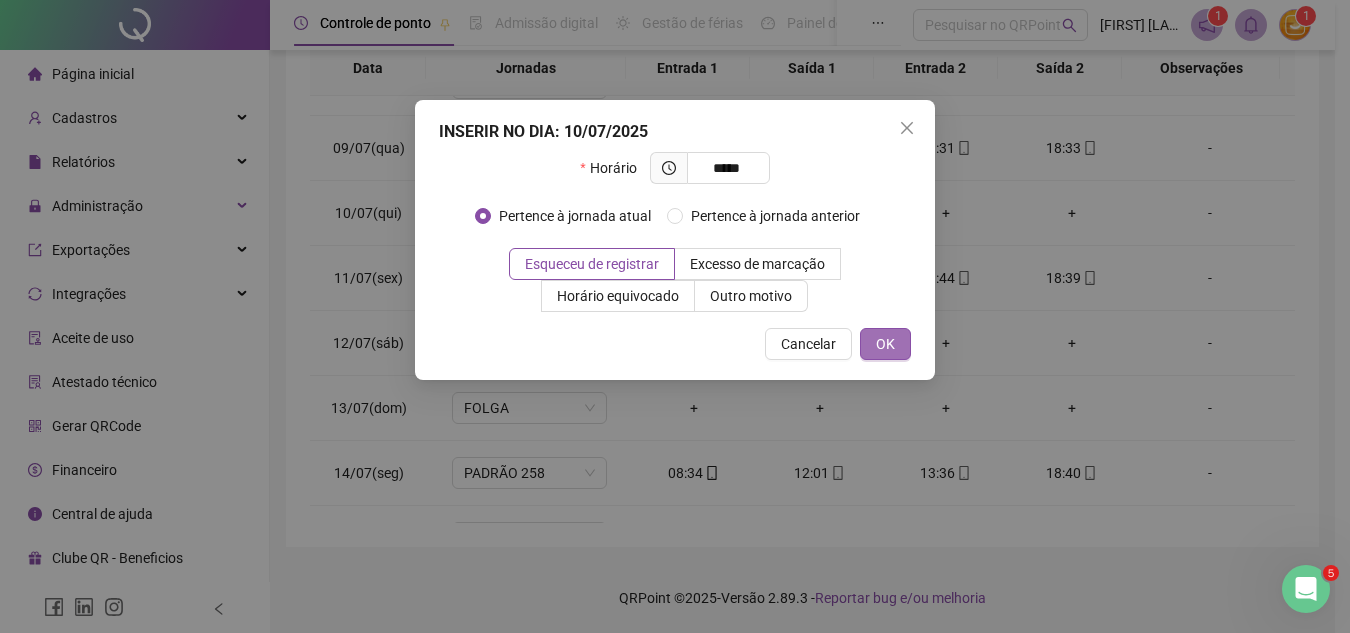 click on "OK" at bounding box center (885, 344) 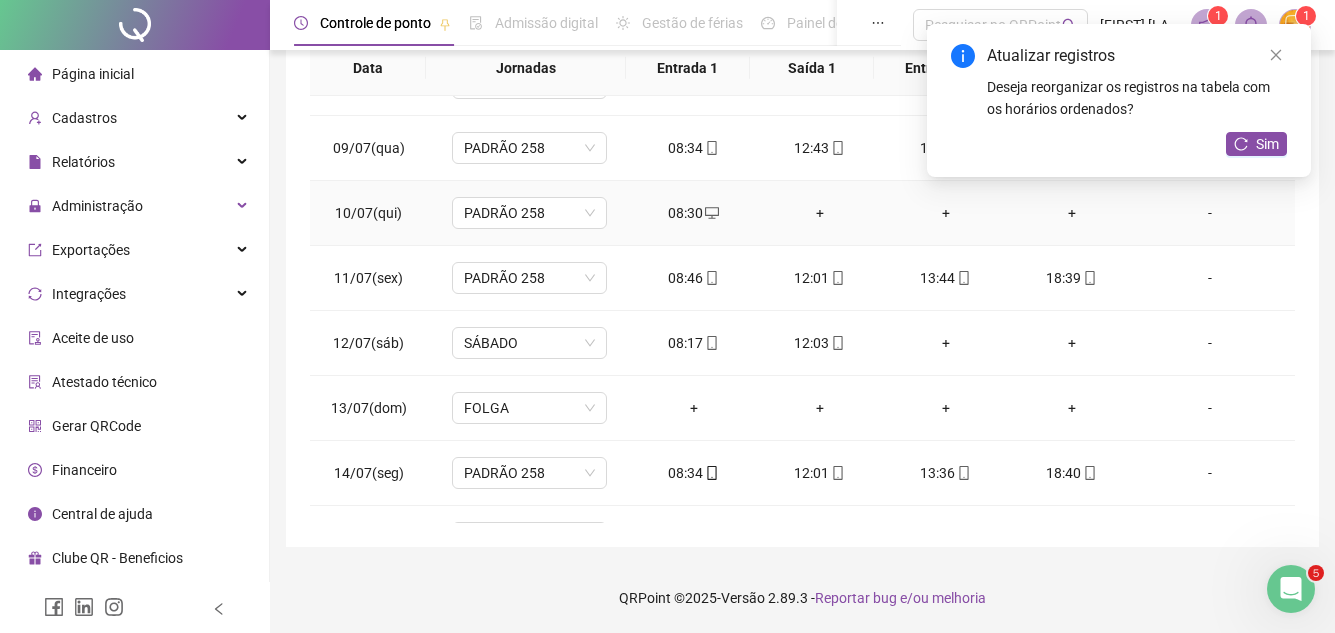 click on "+" at bounding box center [820, 213] 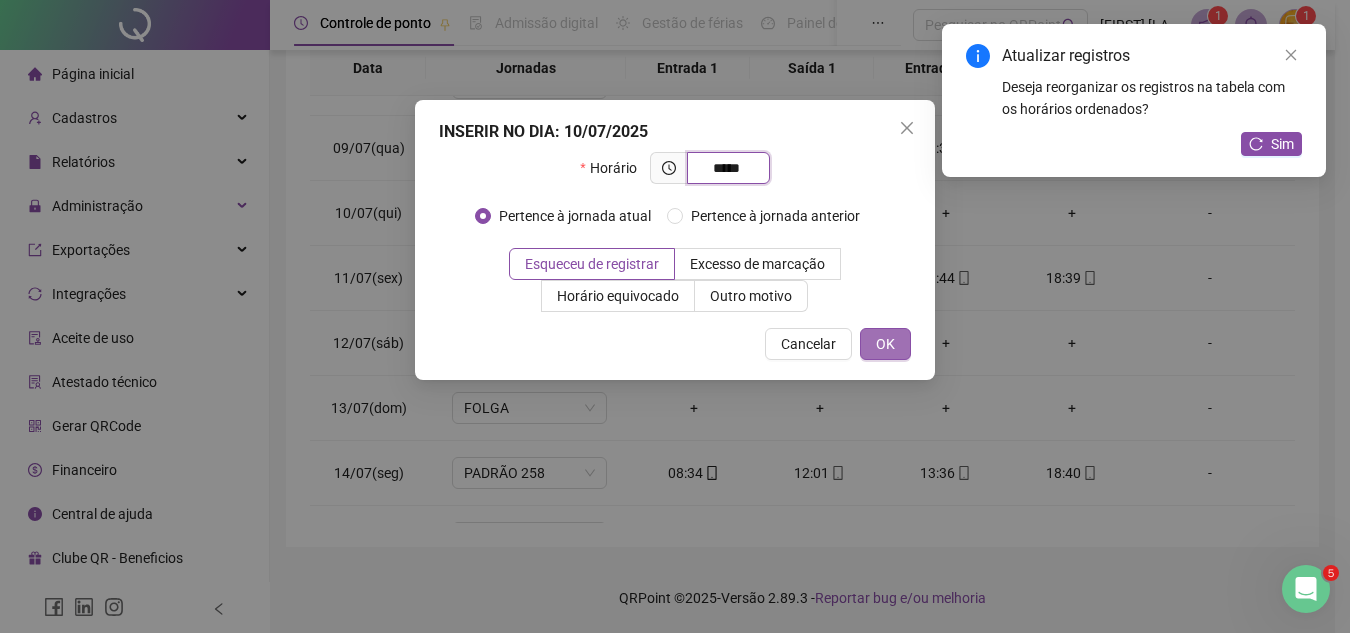 type on "*****" 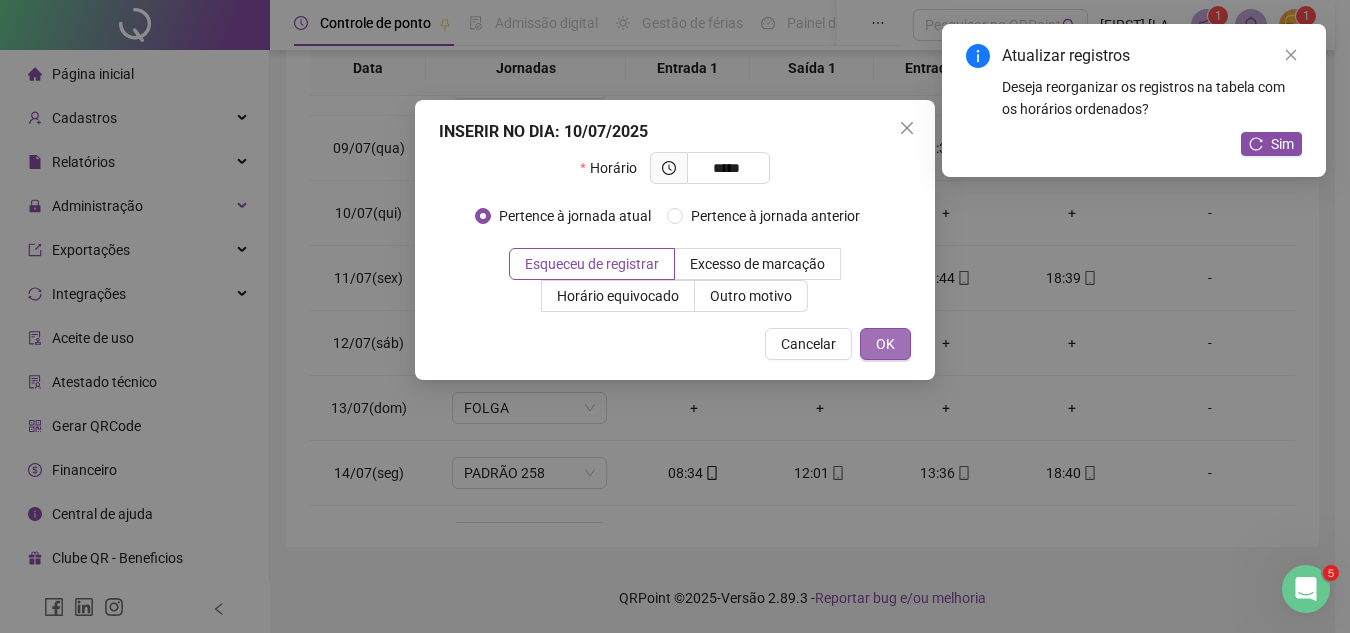 click on "OK" at bounding box center (885, 344) 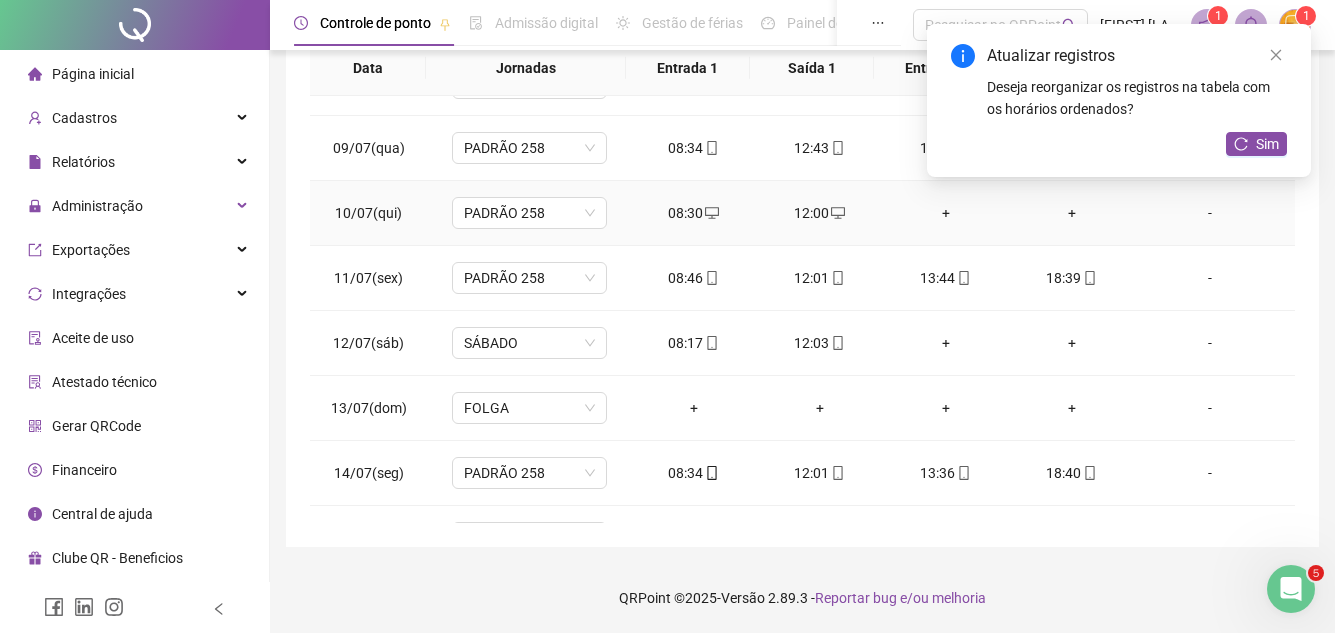 click on "+" at bounding box center (946, 213) 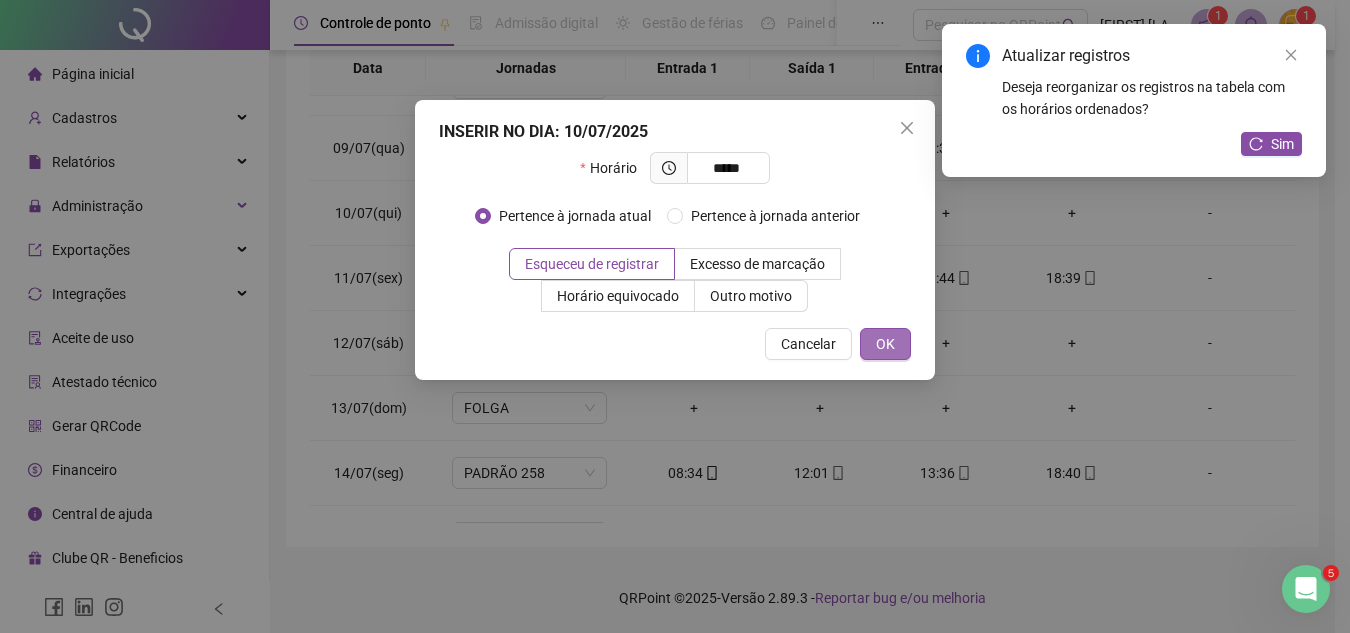type on "*****" 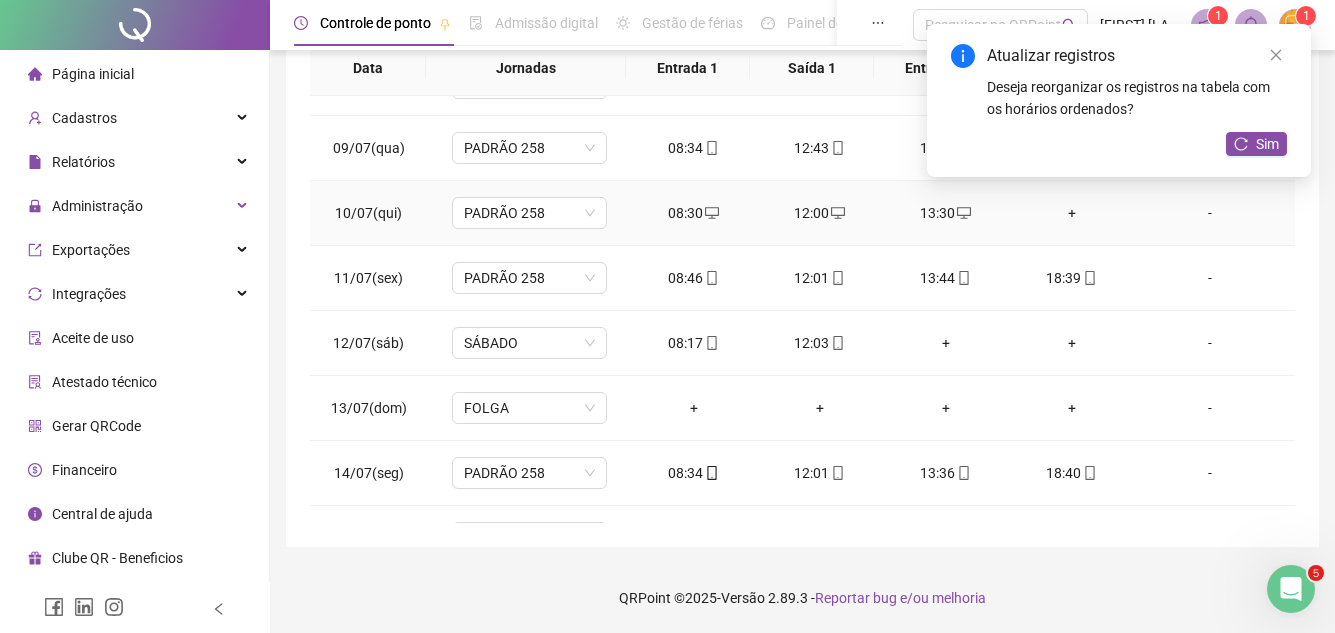 click on "+" at bounding box center (1072, 213) 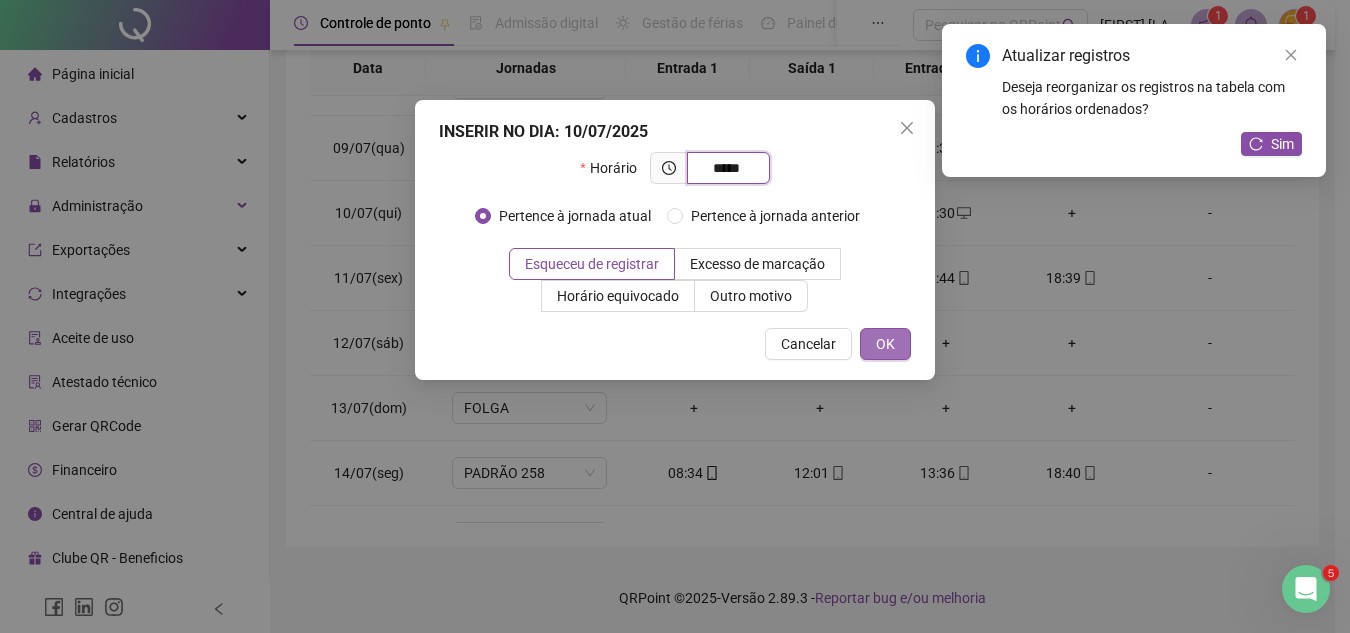 type on "*****" 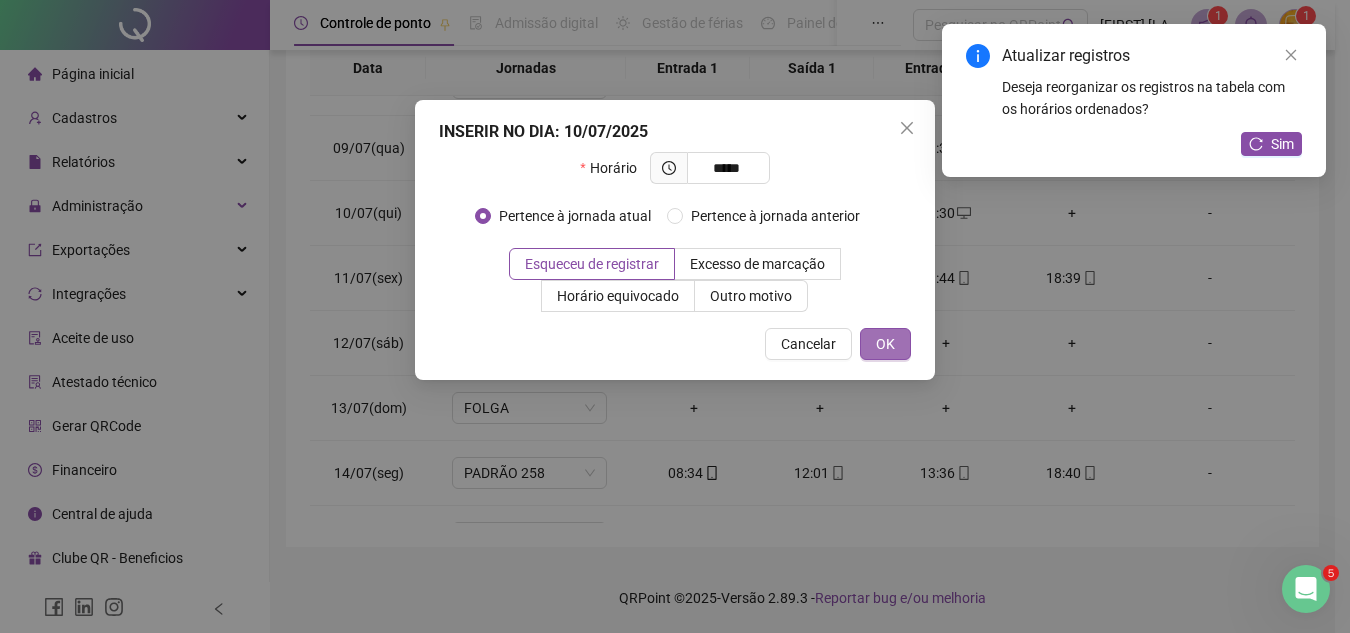 click on "OK" at bounding box center [885, 344] 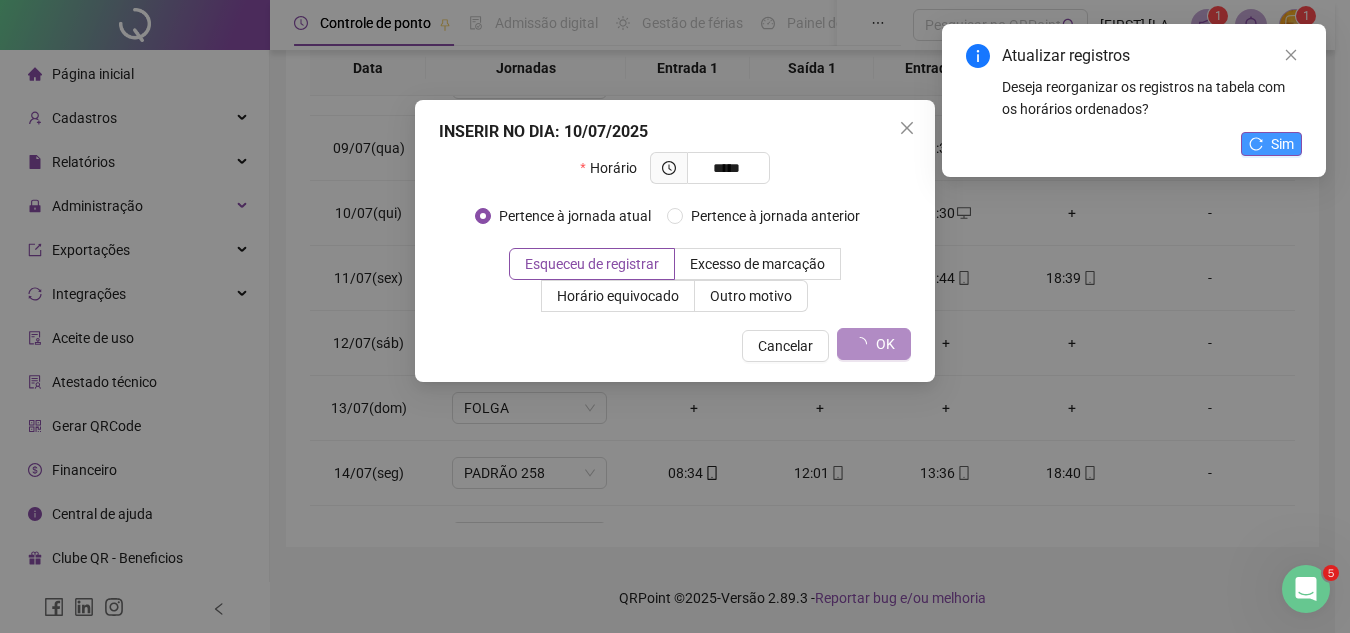 click on "Sim" at bounding box center [1282, 144] 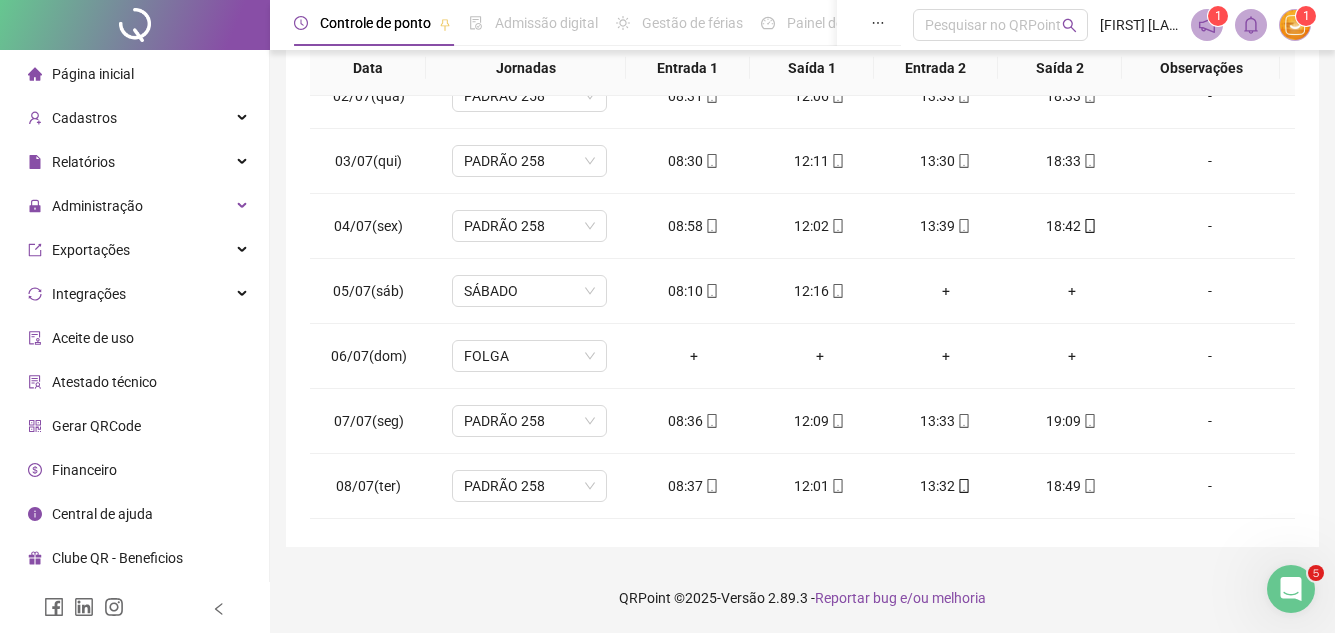 scroll, scrollTop: 0, scrollLeft: 0, axis: both 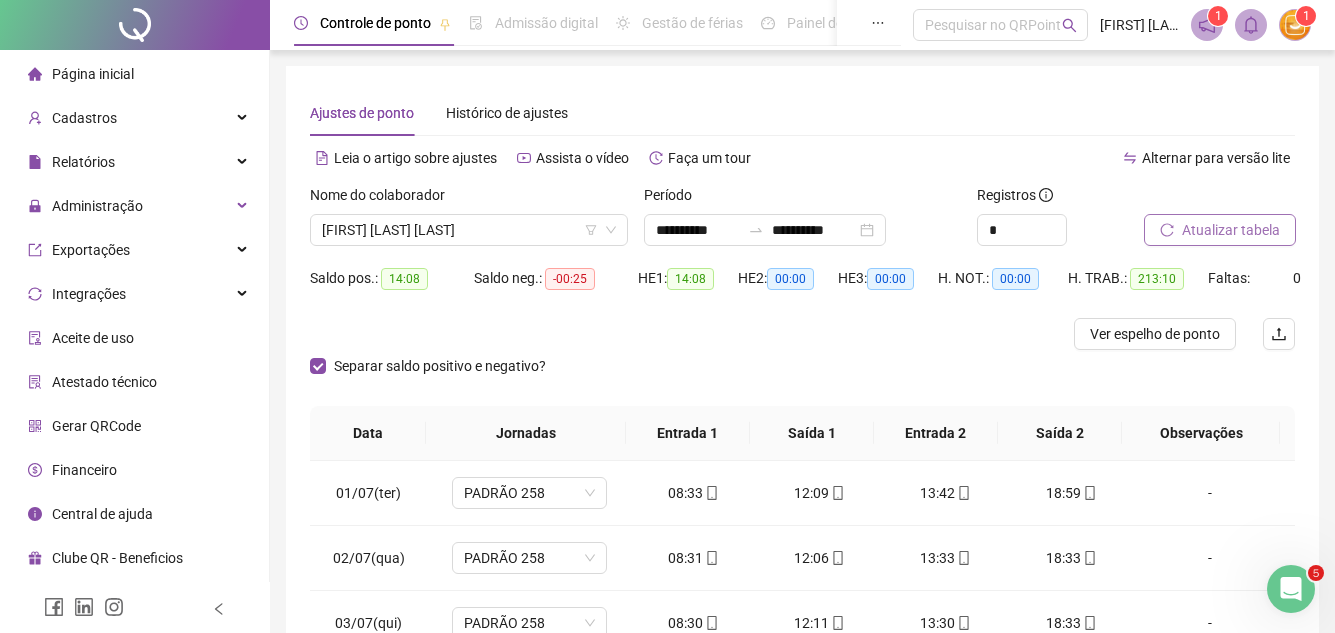 click on "Atualizar tabela" at bounding box center (1231, 230) 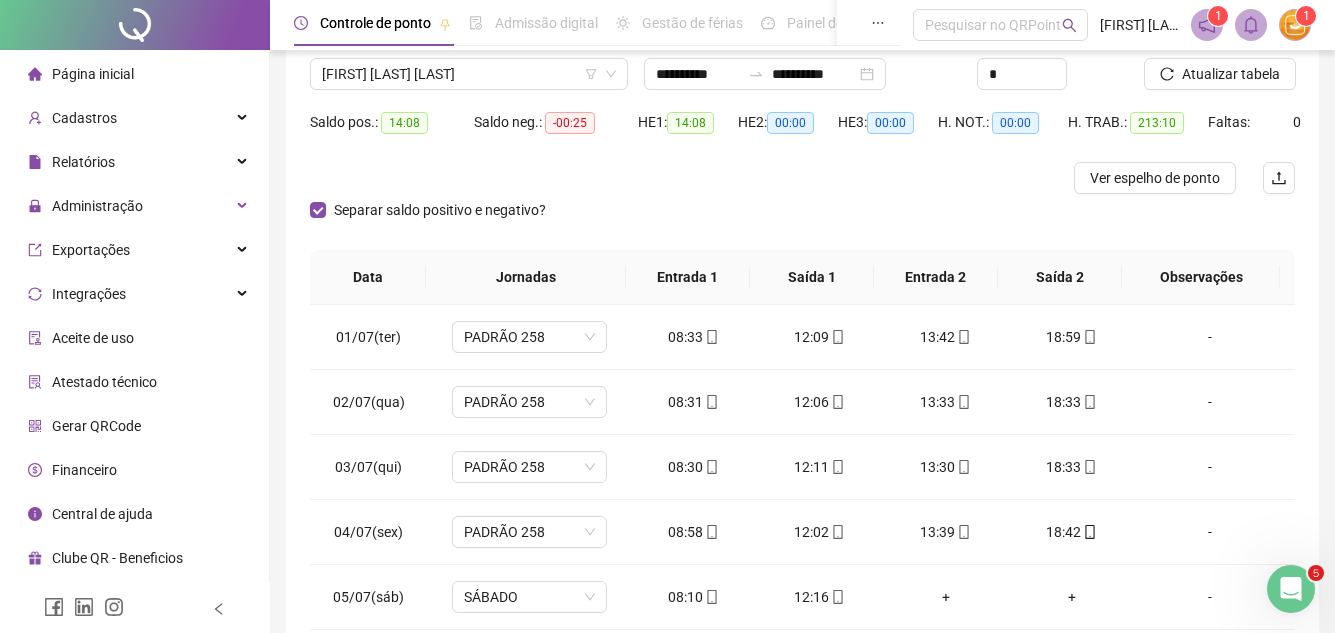 scroll, scrollTop: 300, scrollLeft: 0, axis: vertical 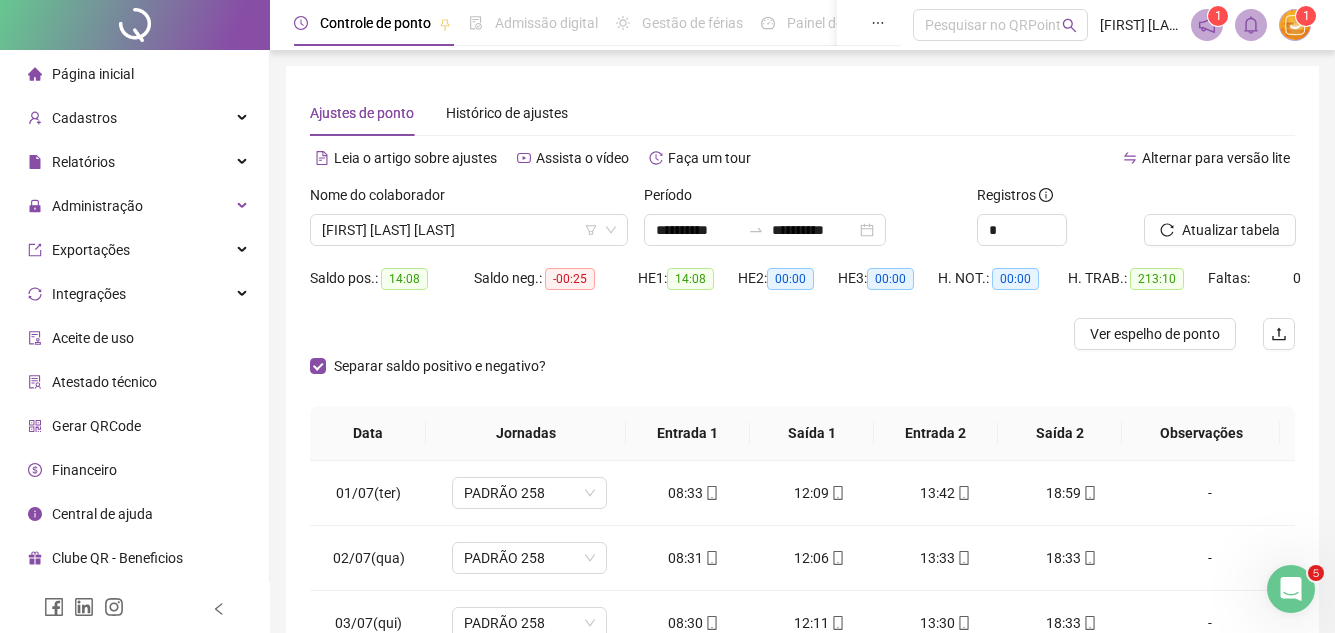 click on "Página inicial" at bounding box center (93, 74) 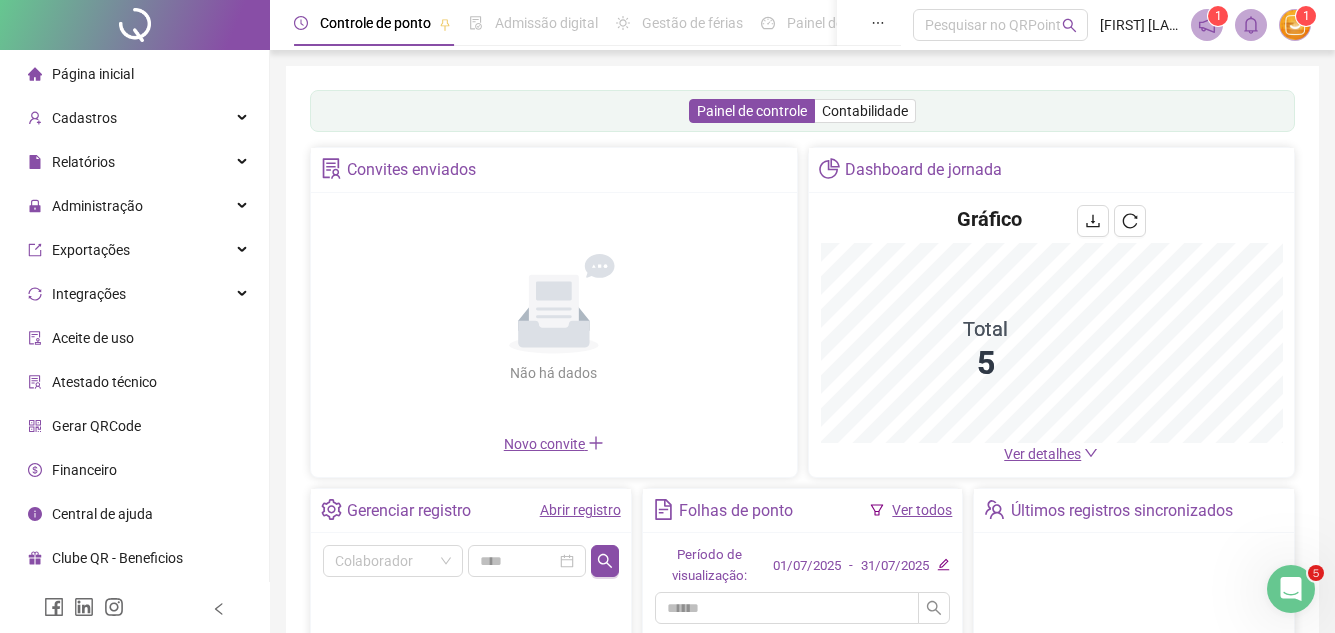 click on "Ver todos" at bounding box center [922, 510] 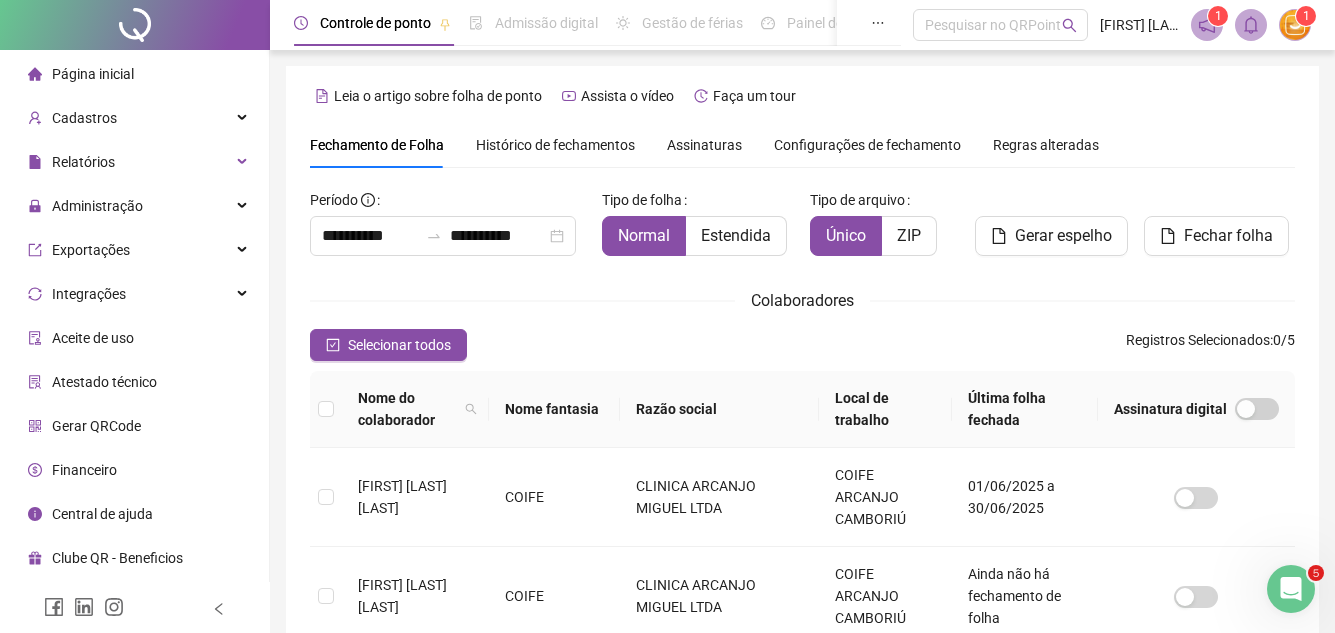 scroll, scrollTop: 93, scrollLeft: 0, axis: vertical 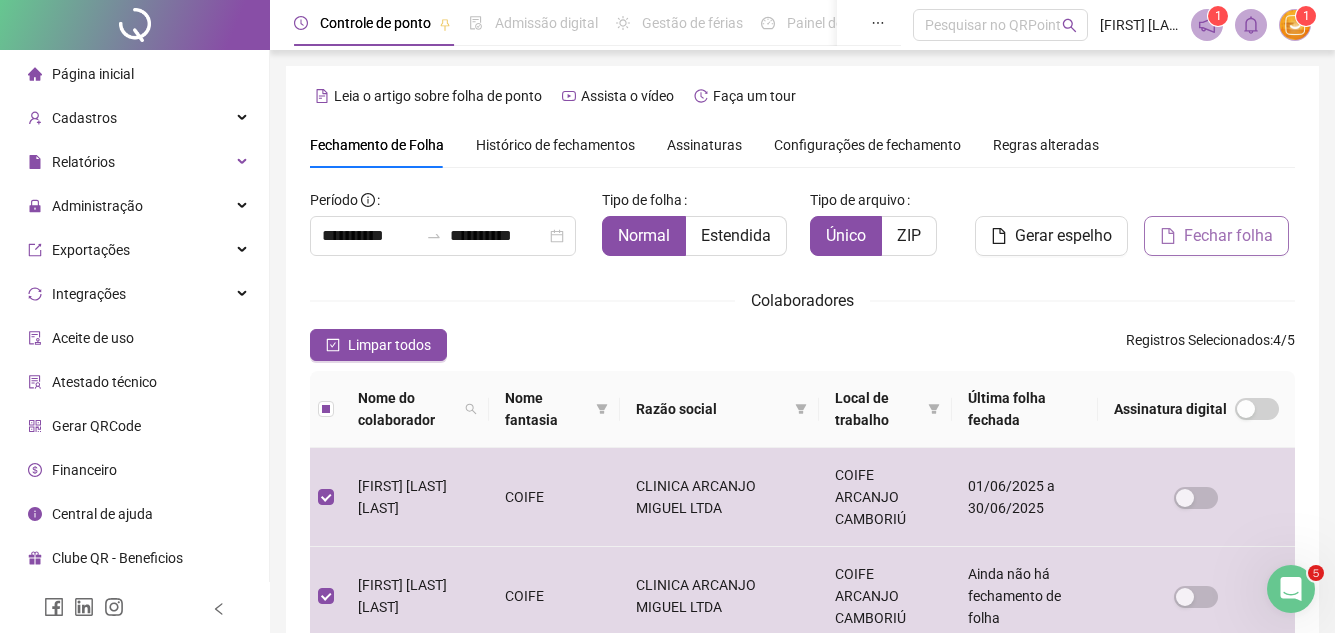 click on "Fechar folha" at bounding box center [1228, 236] 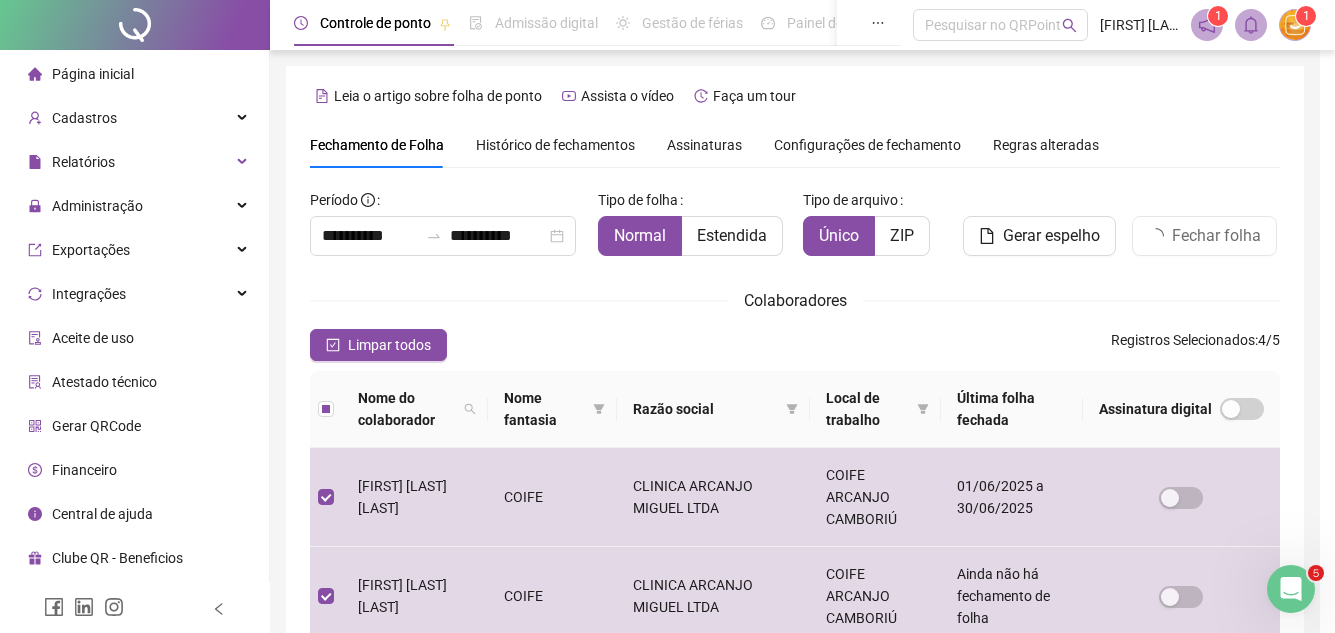 scroll, scrollTop: 93, scrollLeft: 0, axis: vertical 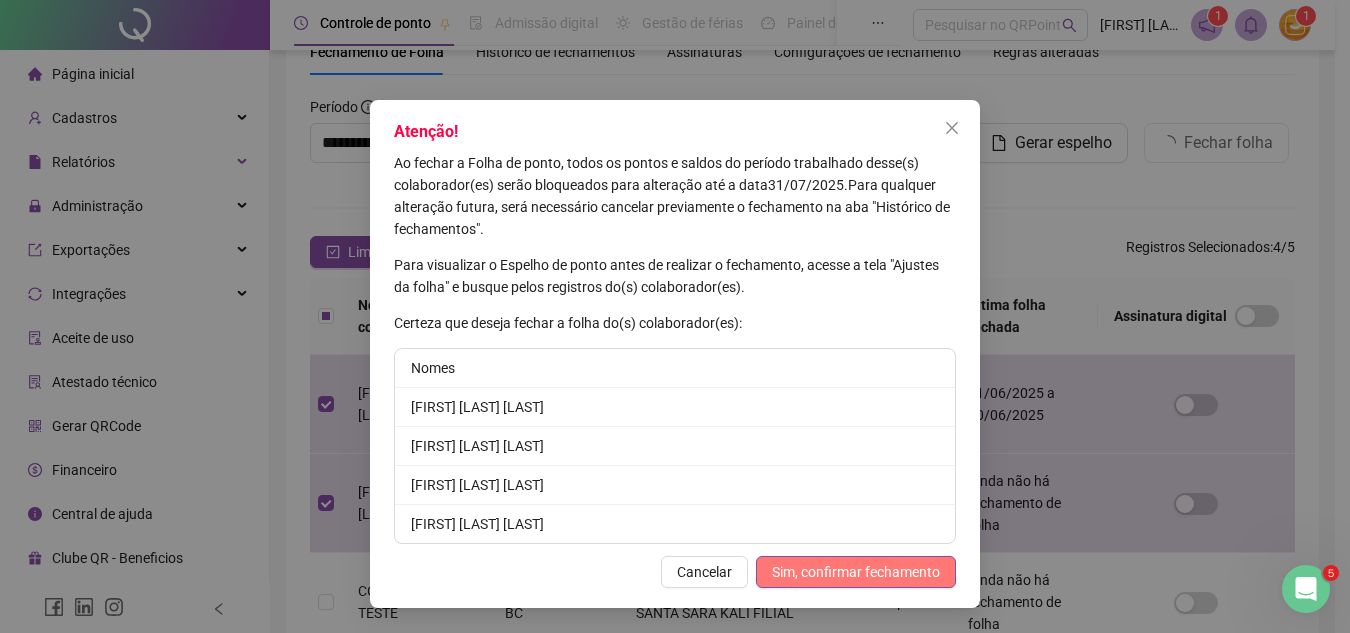 click on "Sim, confirmar fechamento" at bounding box center (856, 572) 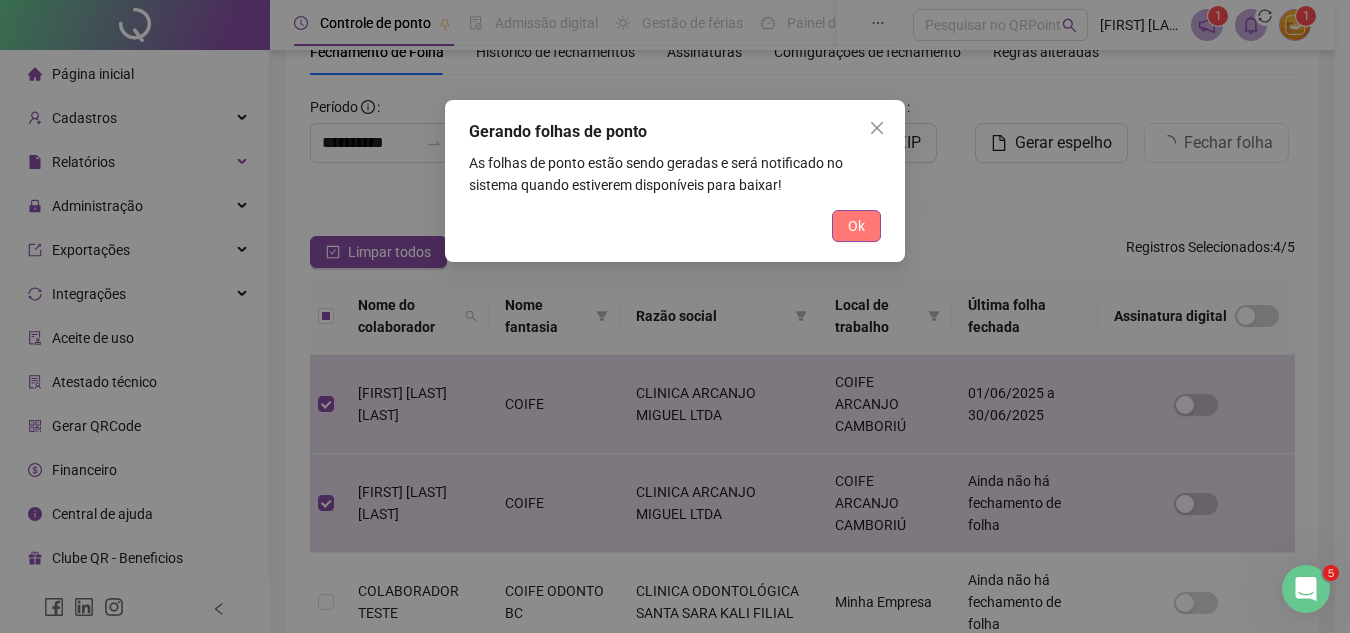 click on "Ok" at bounding box center [856, 226] 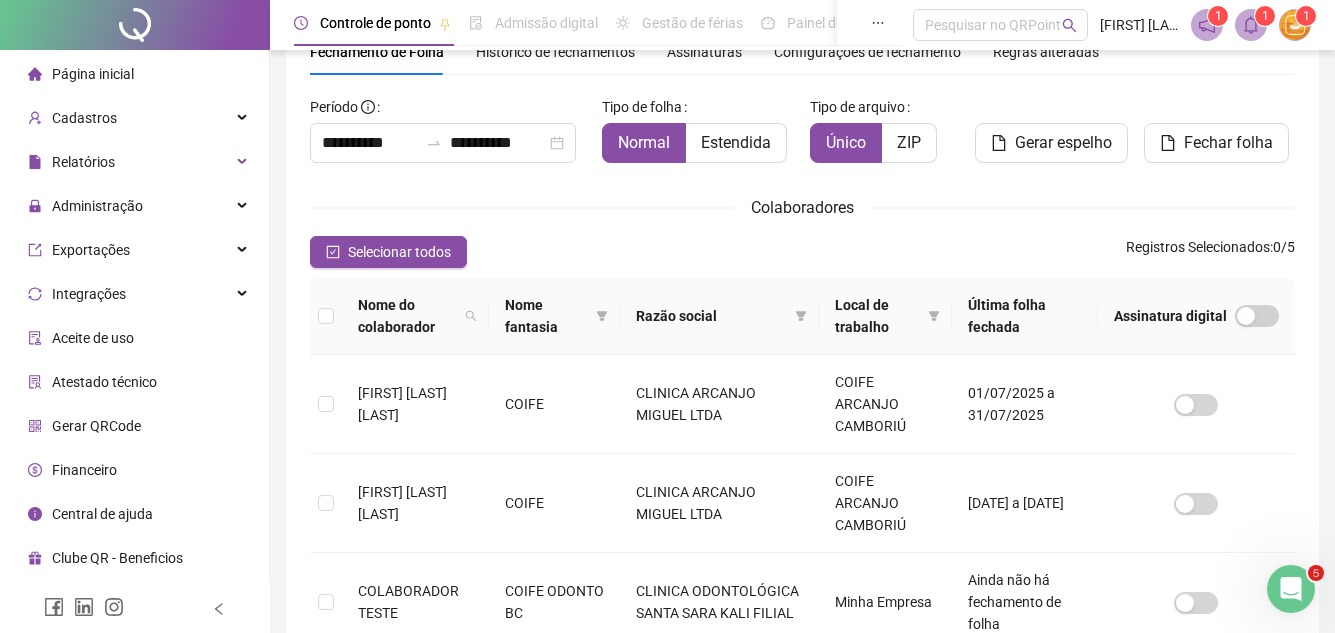 click on "1" at bounding box center (1265, 16) 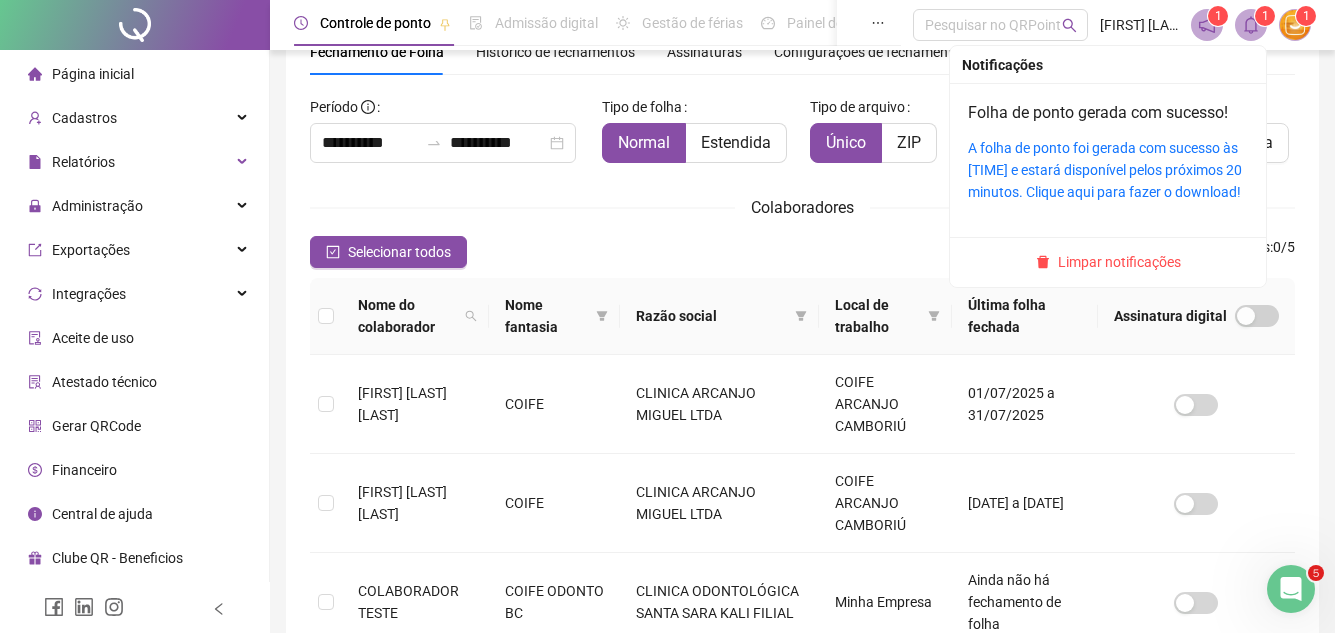 click on "1" at bounding box center (1265, 16) 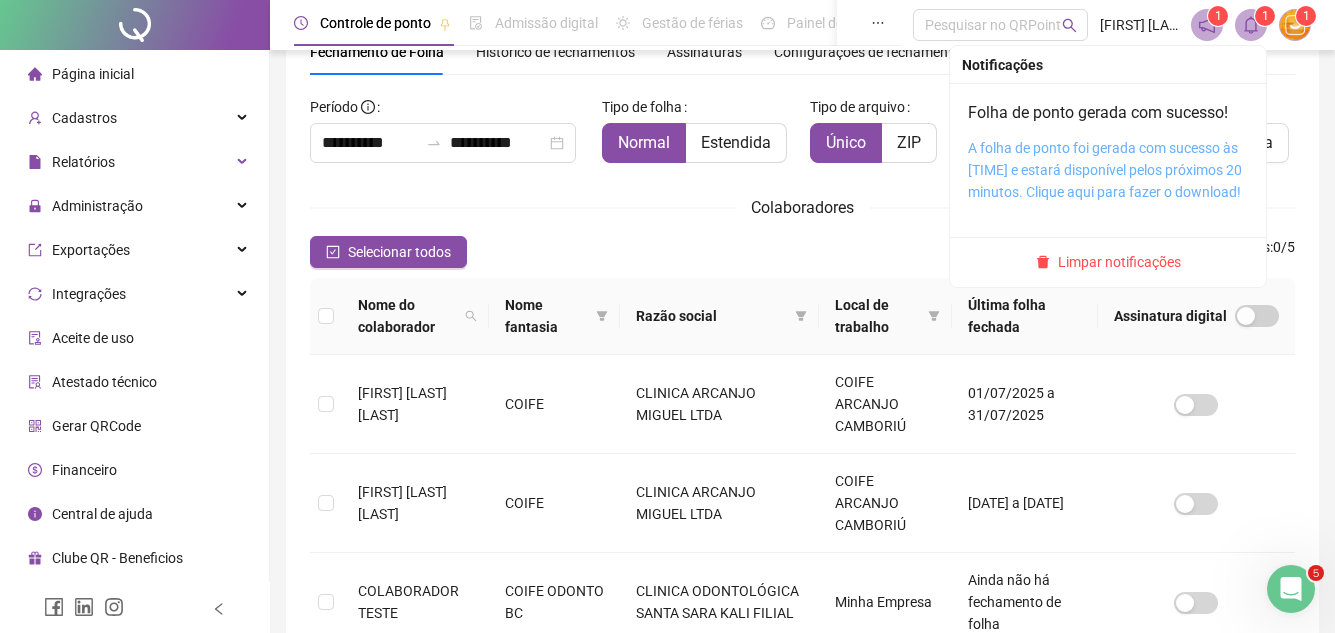 click on "A folha de ponto foi gerada com sucesso às [TIME] e estará disponível pelos próximos 20 minutos.
Clique aqui para fazer o download!" at bounding box center (1105, 170) 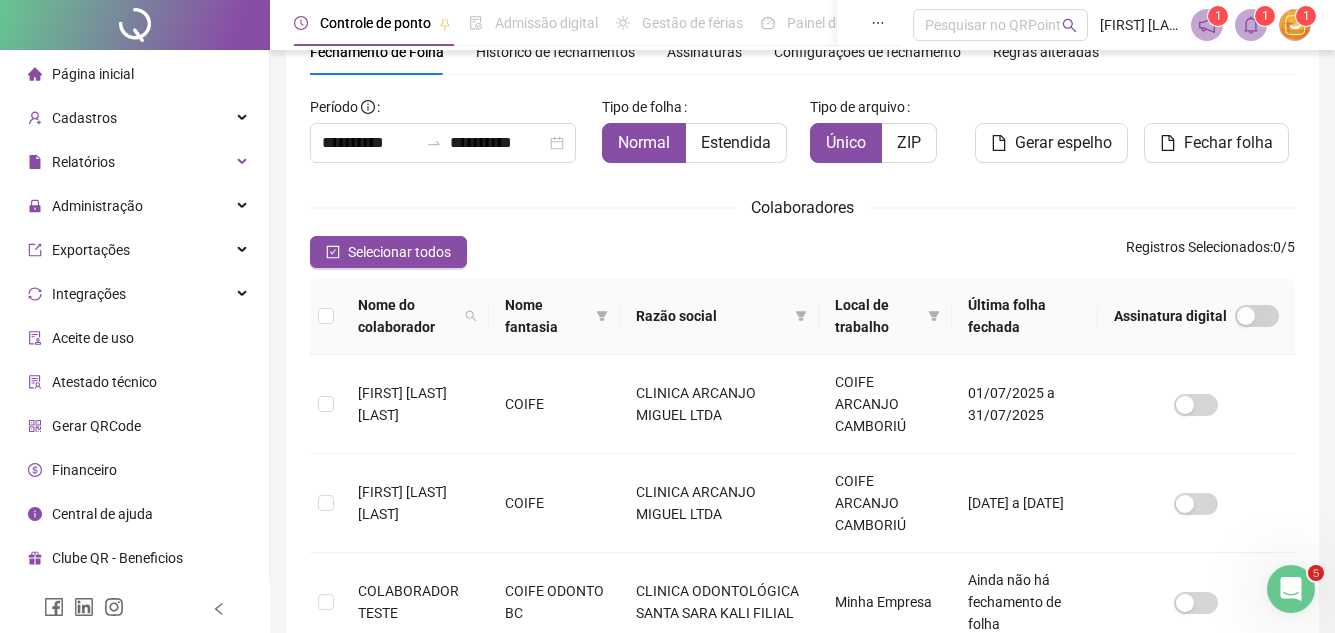click on "Página inicial" at bounding box center [93, 74] 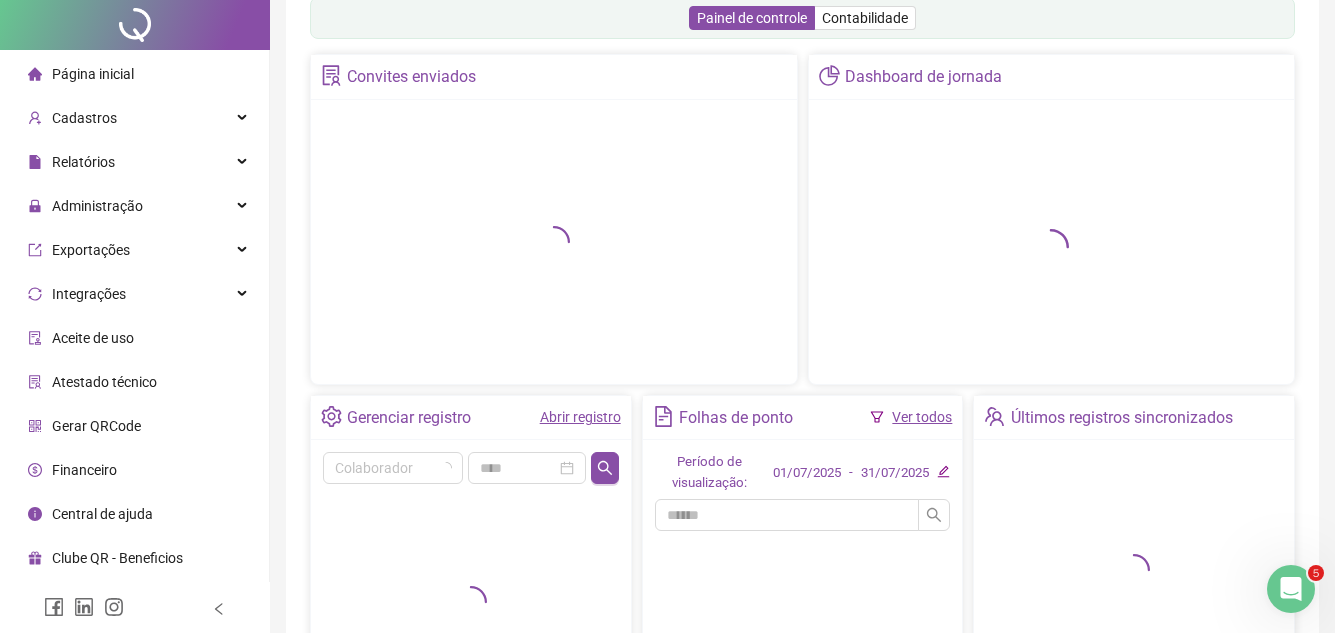 scroll, scrollTop: 0, scrollLeft: 0, axis: both 